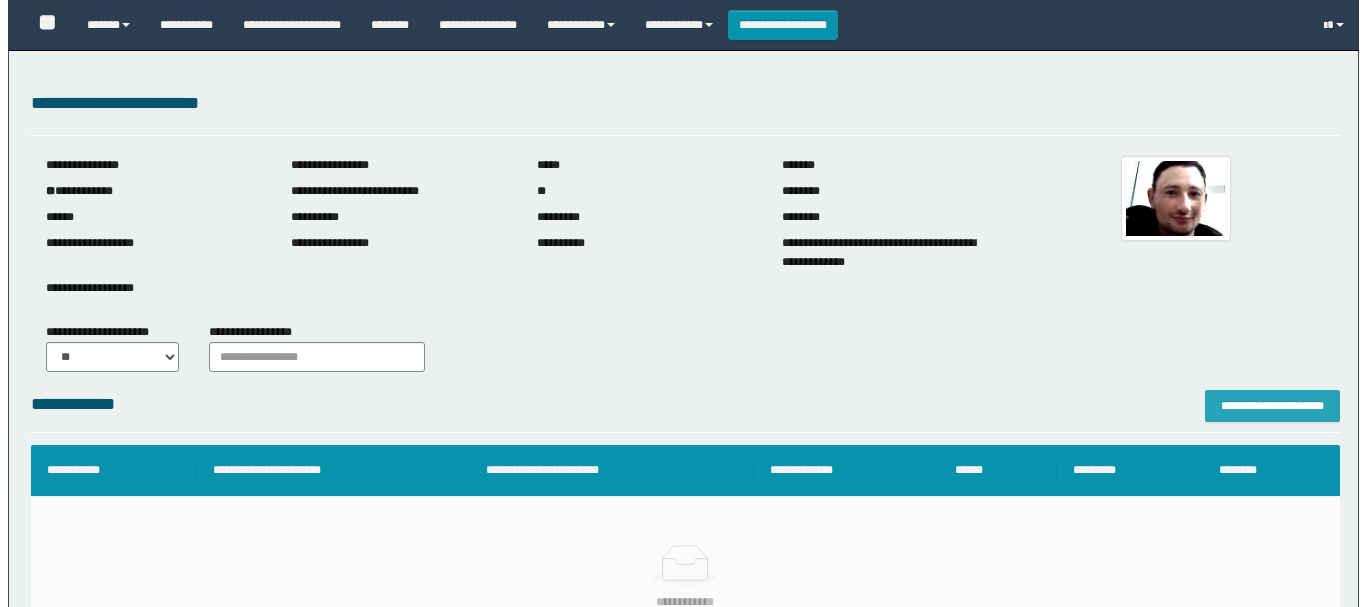 scroll, scrollTop: 200, scrollLeft: 0, axis: vertical 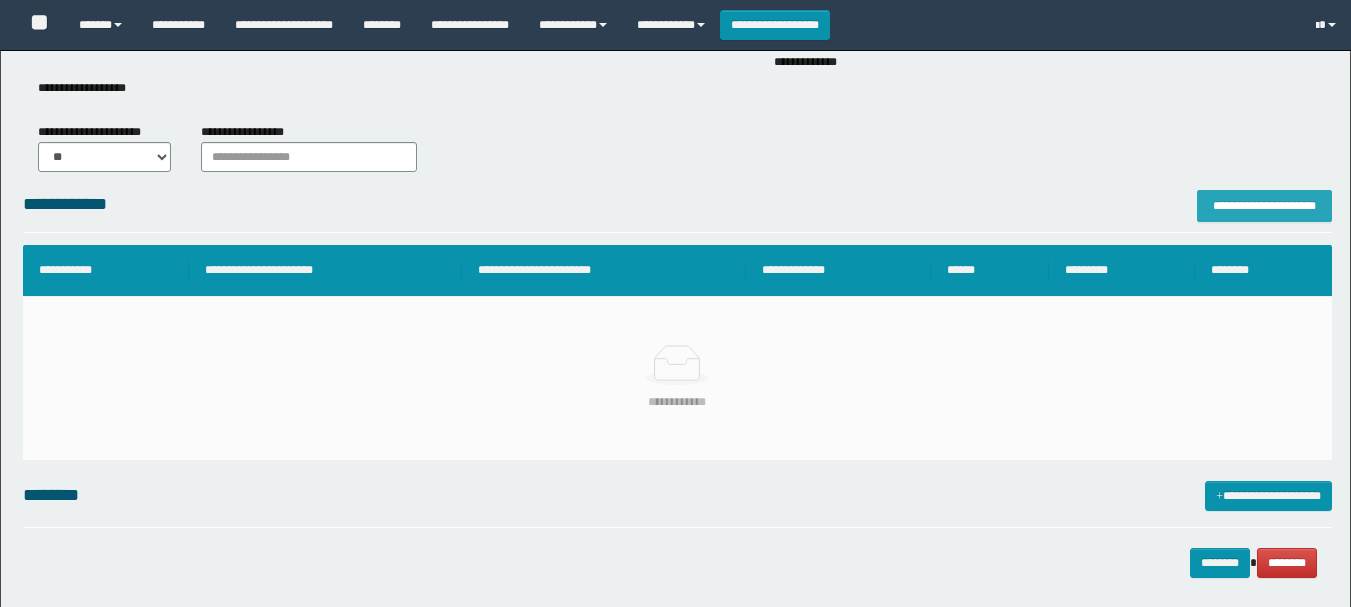click on "**********" at bounding box center [1264, 206] 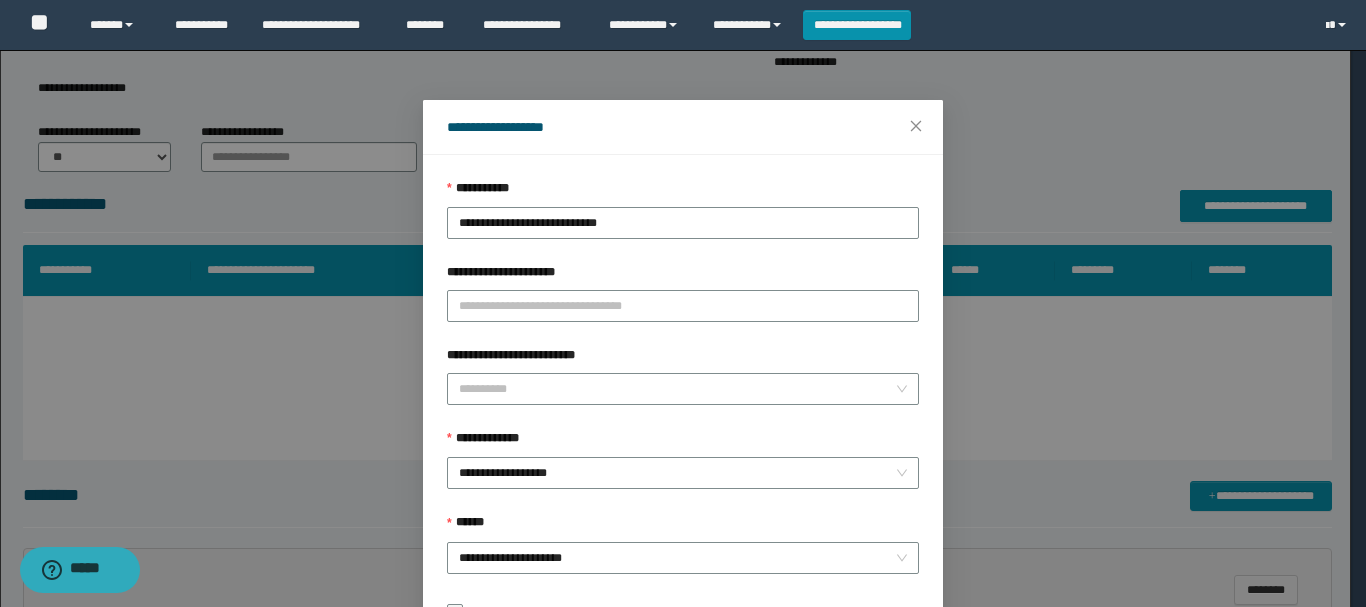 scroll, scrollTop: 0, scrollLeft: 0, axis: both 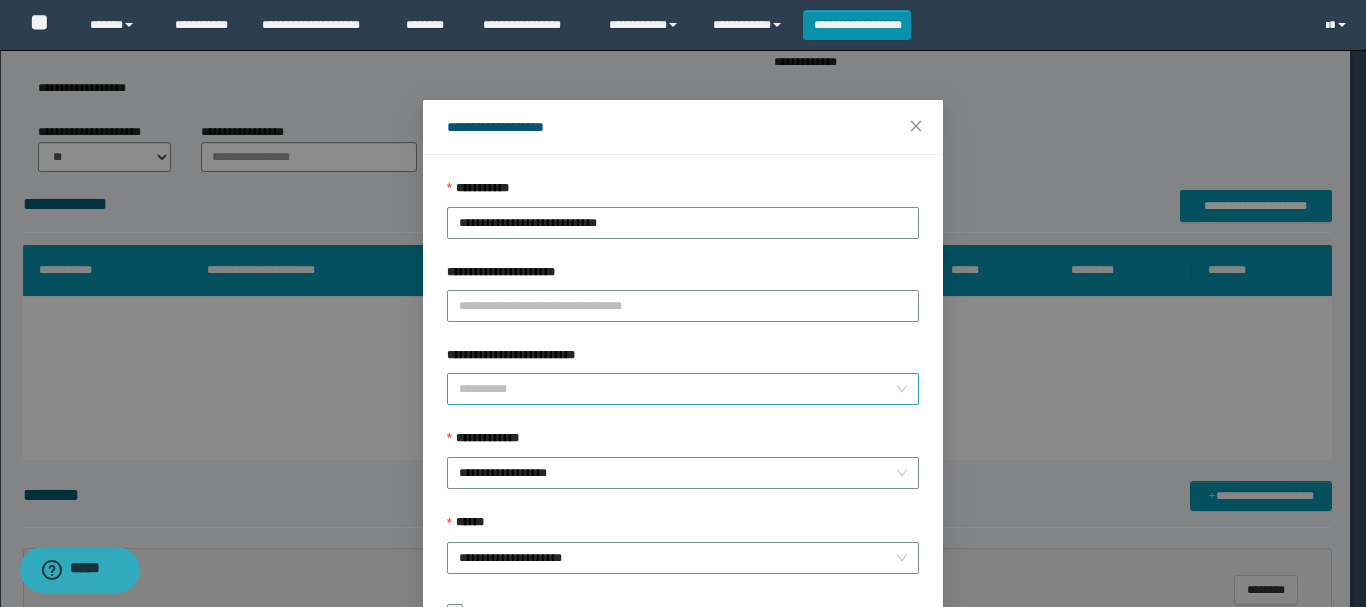 click on "**********" at bounding box center [677, 389] 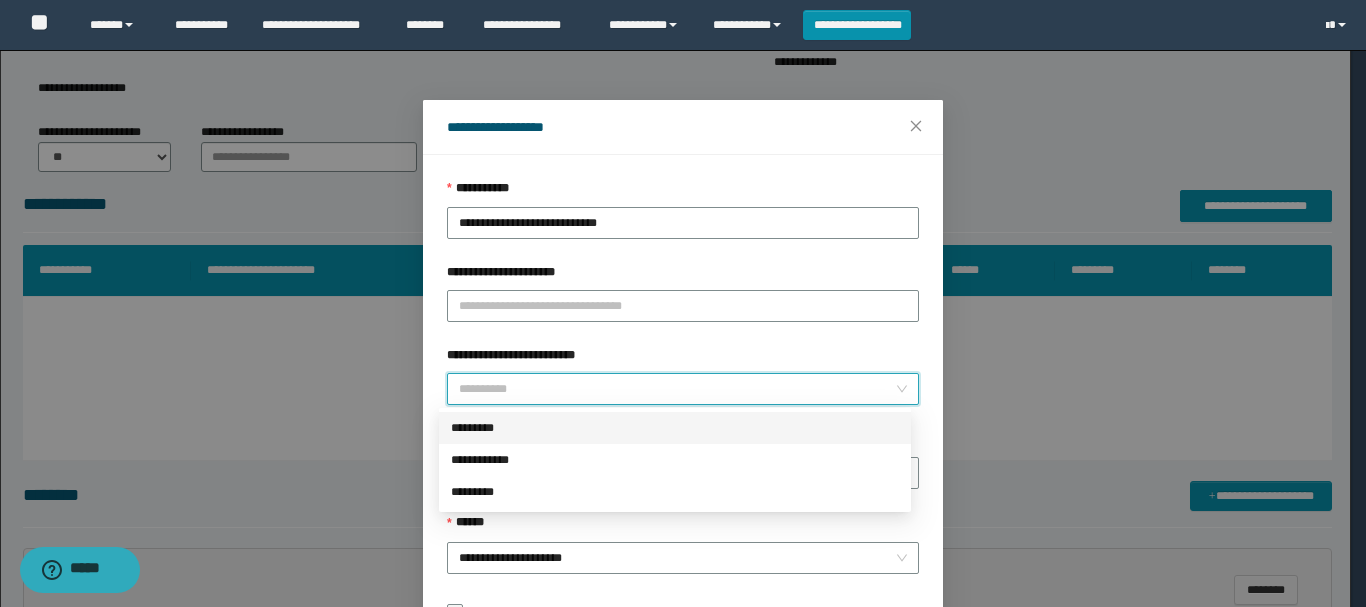 click on "*********" at bounding box center [675, 428] 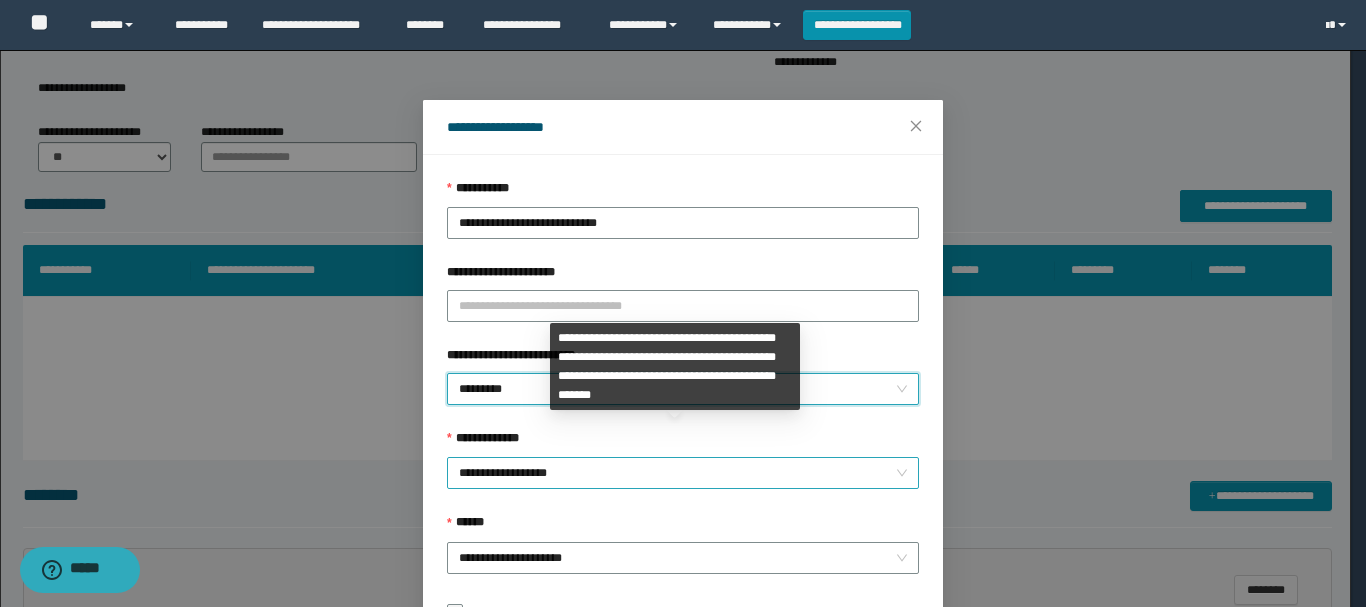 click on "**********" at bounding box center (683, 473) 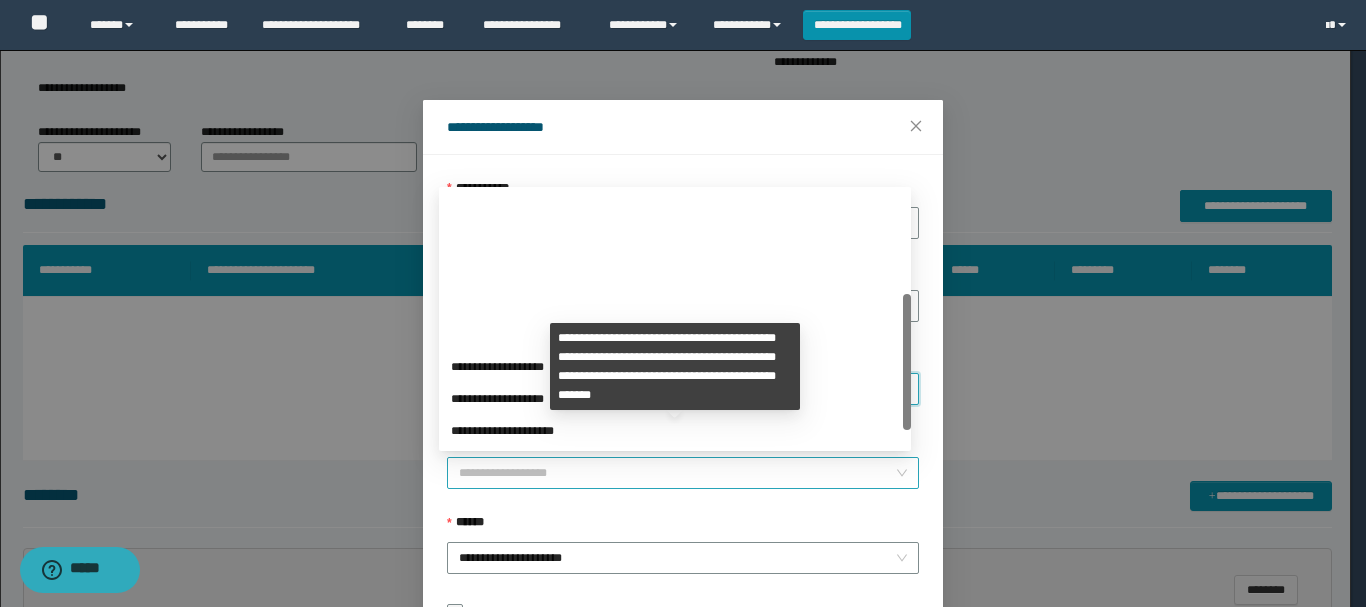 scroll, scrollTop: 192, scrollLeft: 0, axis: vertical 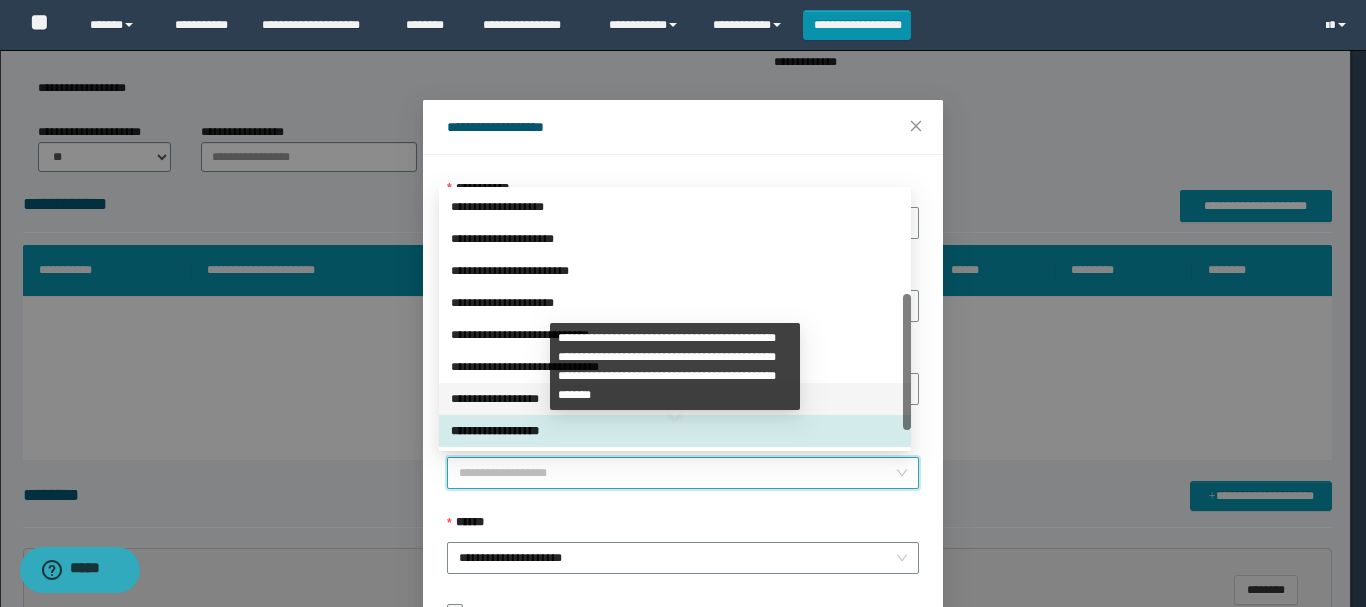 click on "**********" at bounding box center (675, 399) 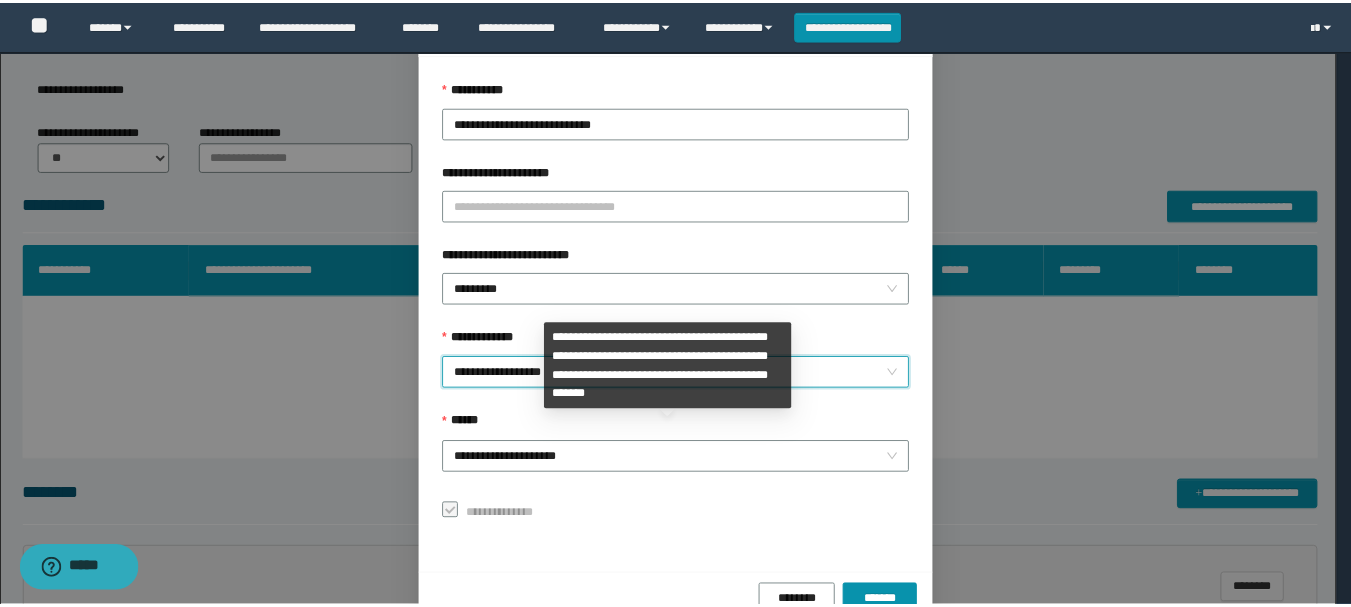 scroll, scrollTop: 145, scrollLeft: 0, axis: vertical 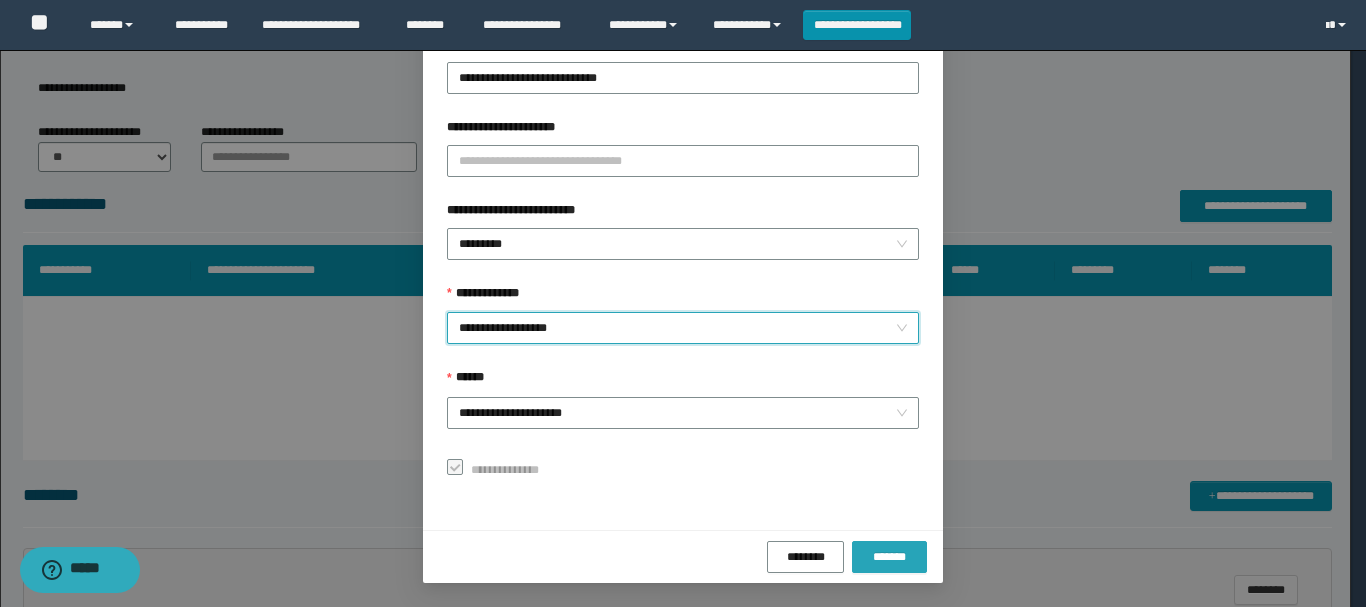 click on "*******" at bounding box center [889, 557] 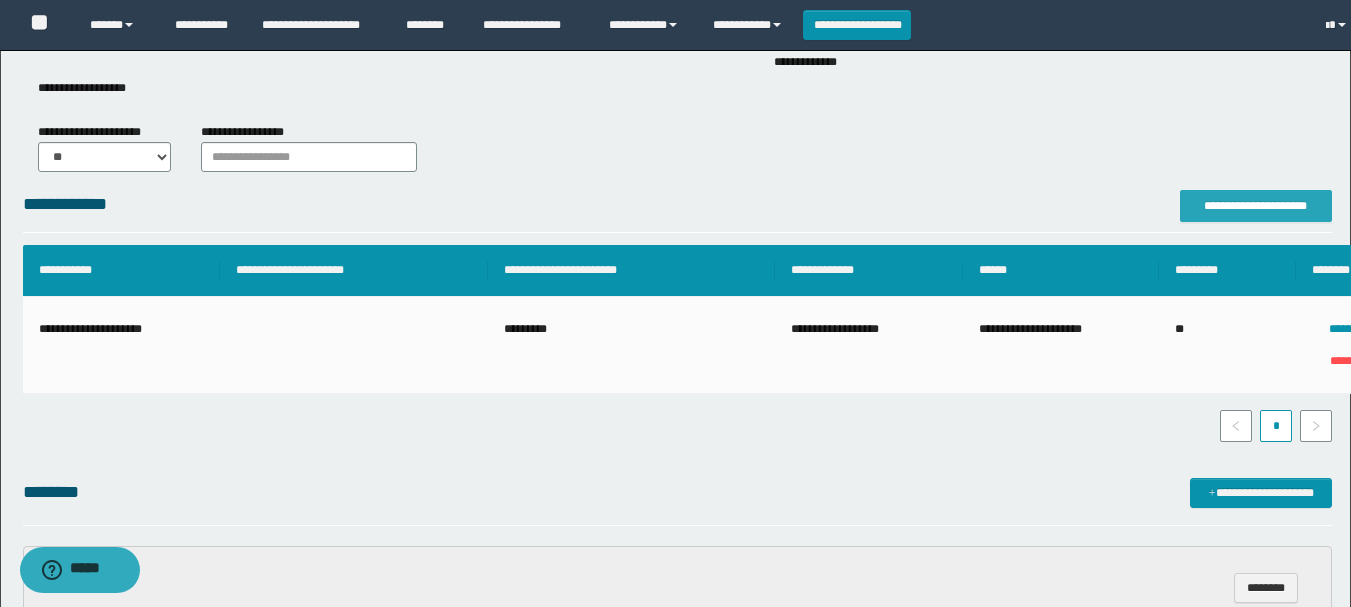 scroll, scrollTop: 0, scrollLeft: 0, axis: both 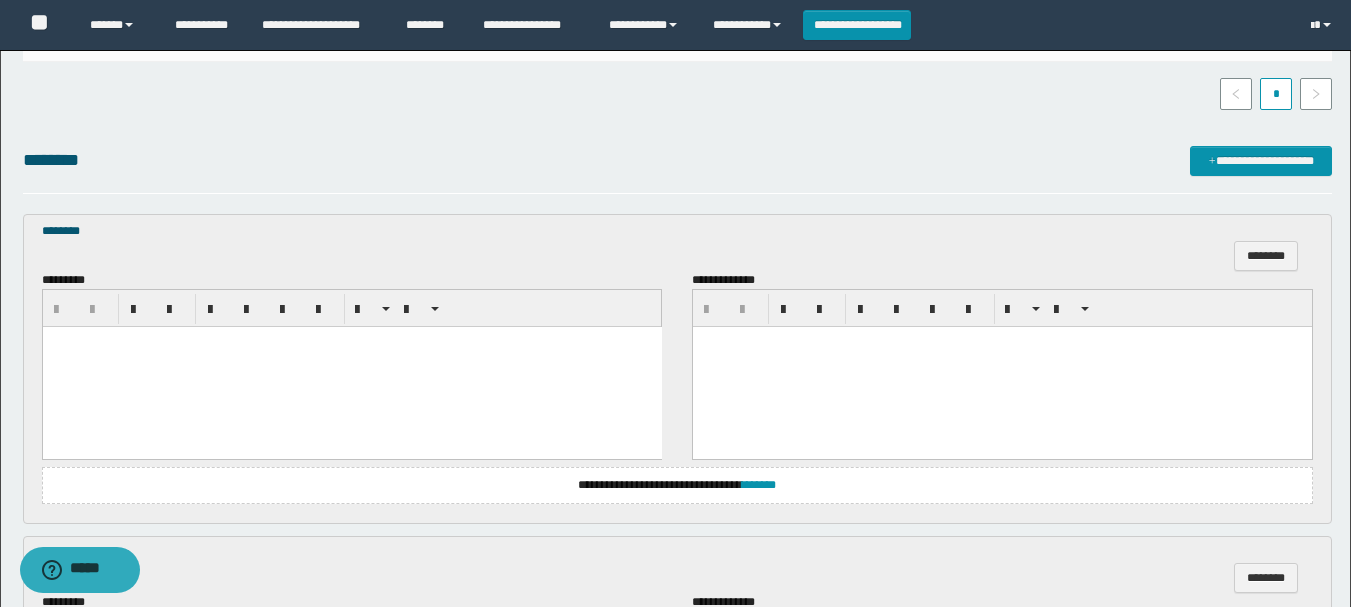 click at bounding box center (351, 342) 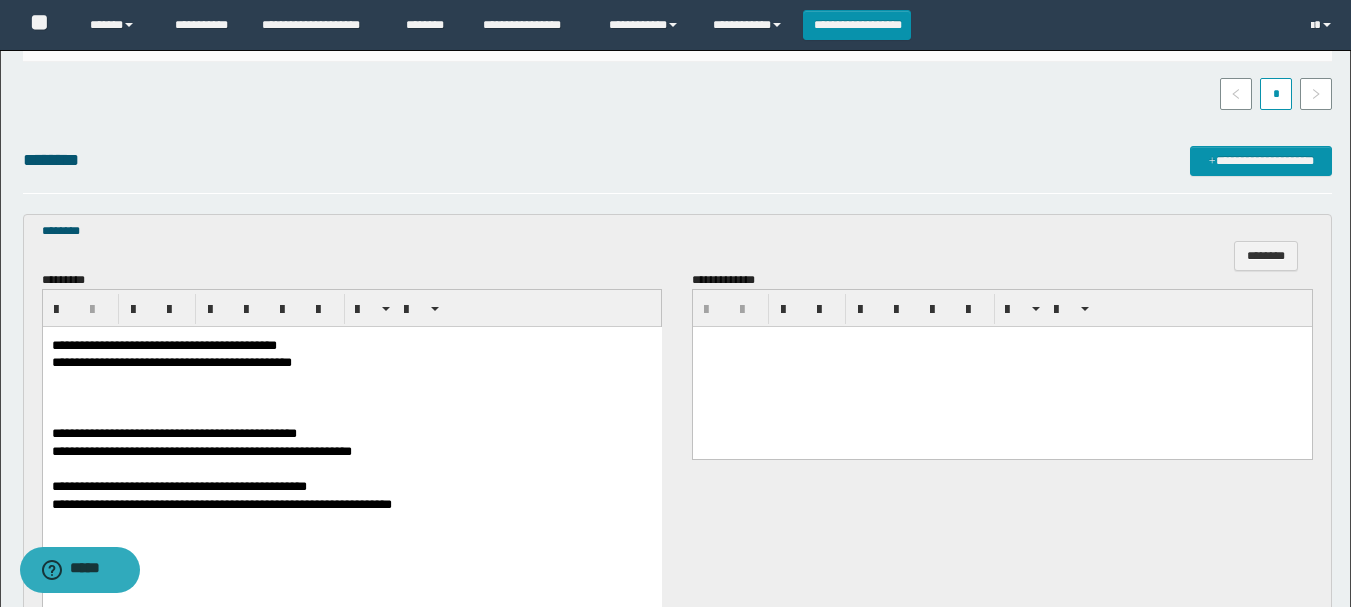 scroll, scrollTop: 600, scrollLeft: 0, axis: vertical 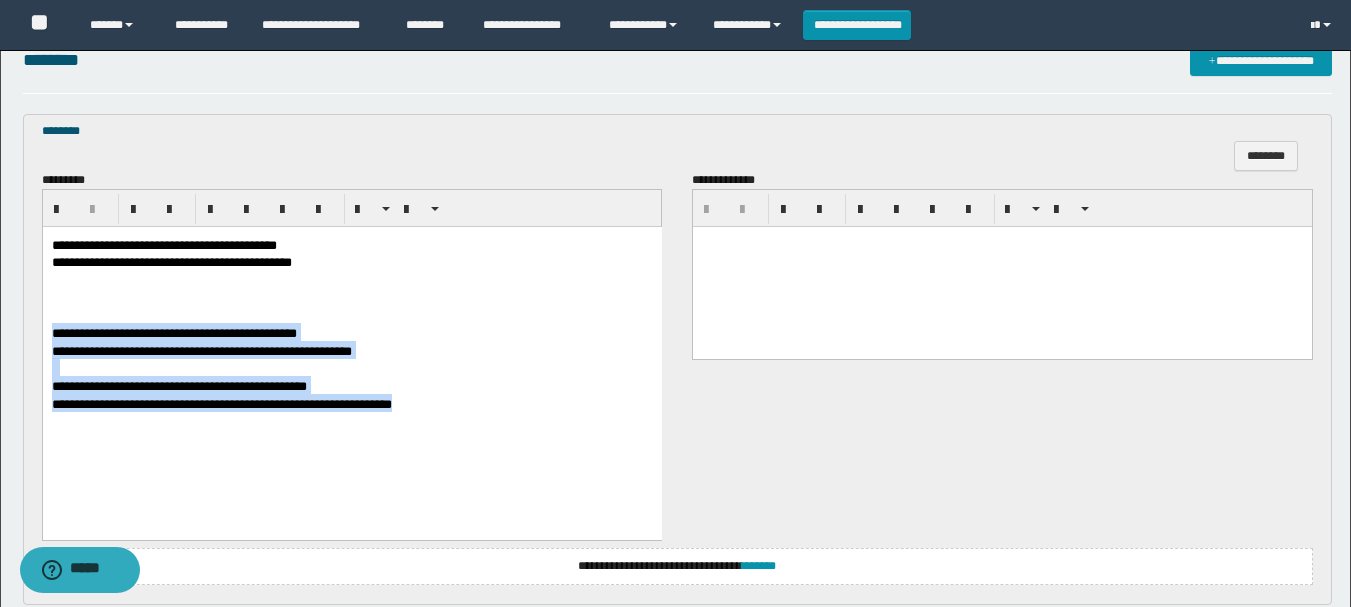 drag, startPoint x: 51, startPoint y: 339, endPoint x: 643, endPoint y: 475, distance: 607.4208 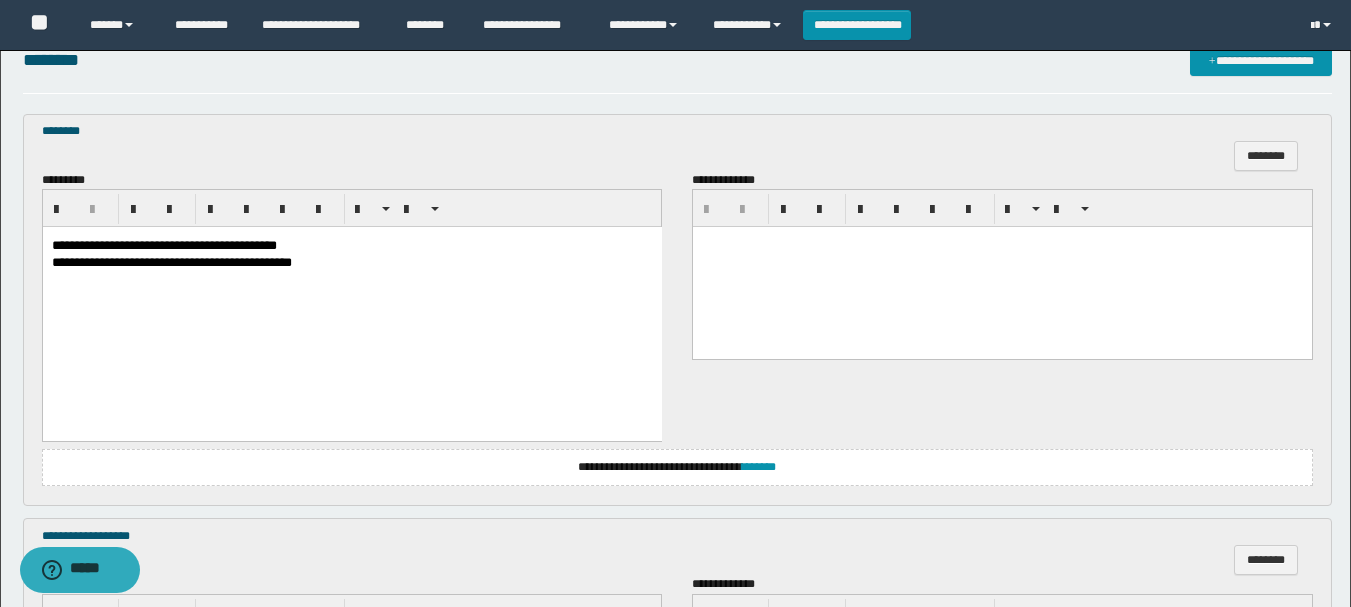 click on "**********" at bounding box center [163, 245] 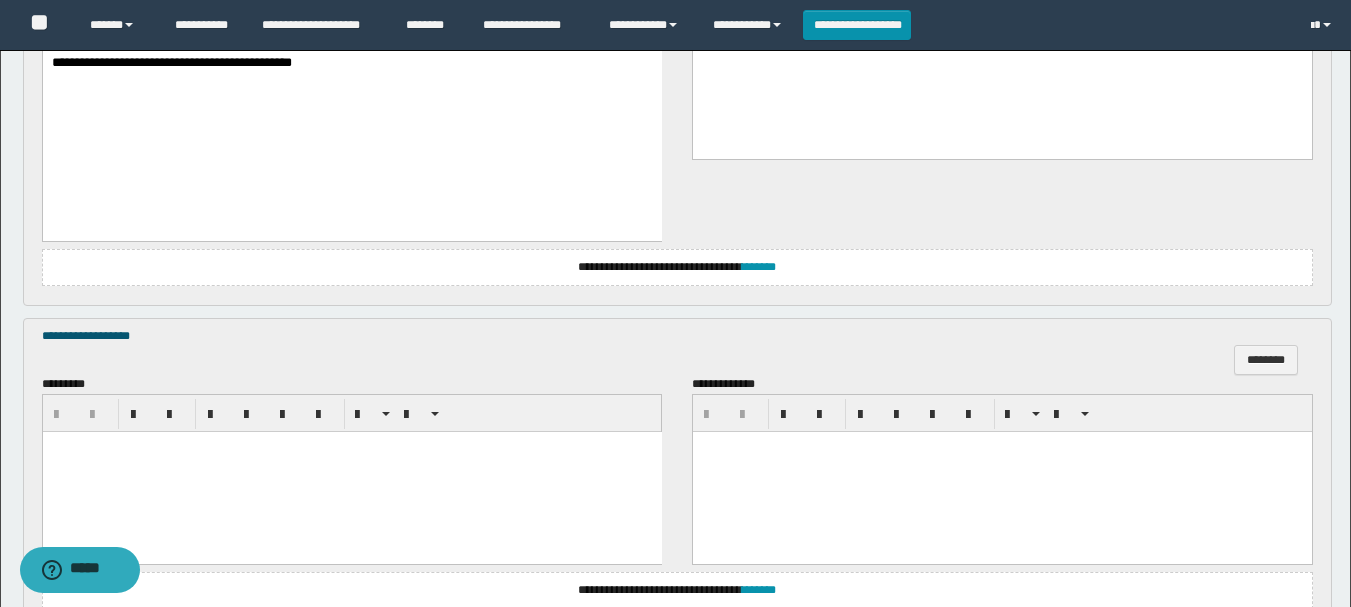scroll, scrollTop: 900, scrollLeft: 0, axis: vertical 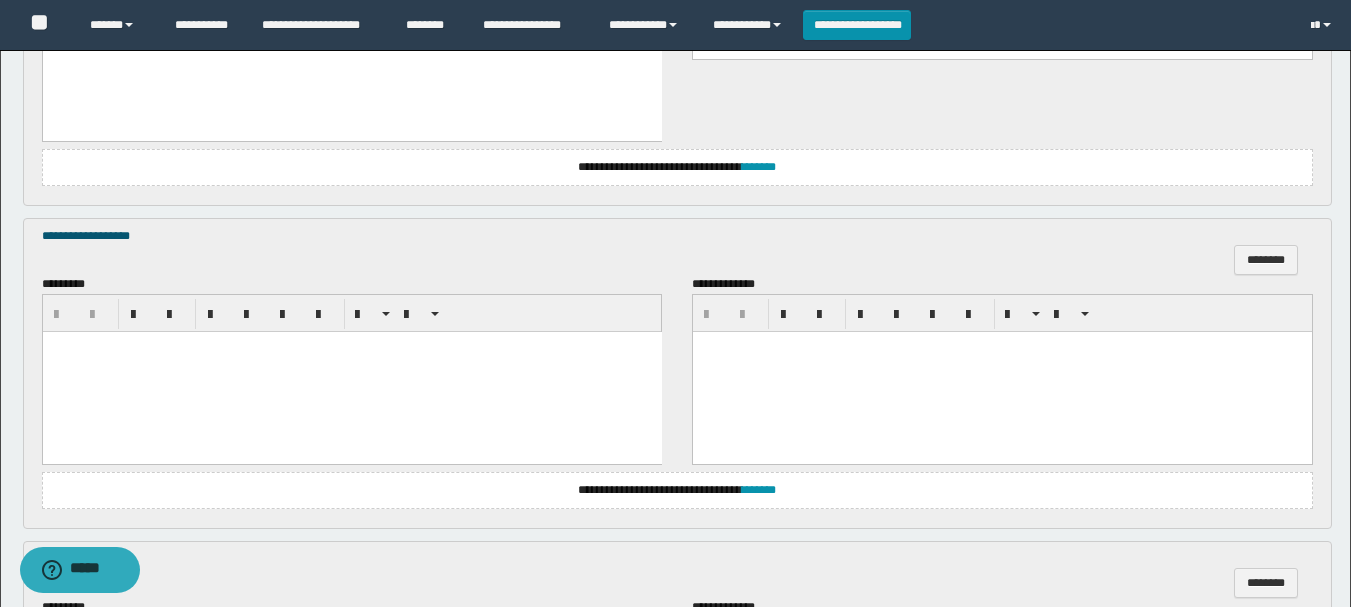 click at bounding box center (351, 372) 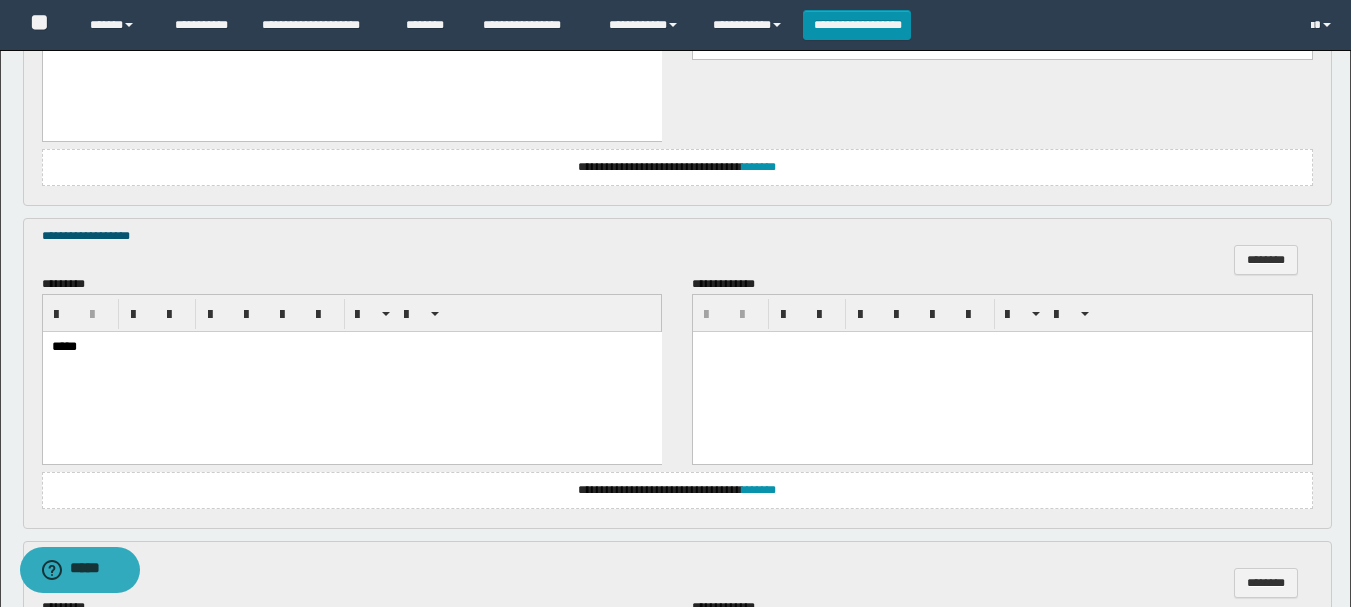 scroll, scrollTop: 1200, scrollLeft: 0, axis: vertical 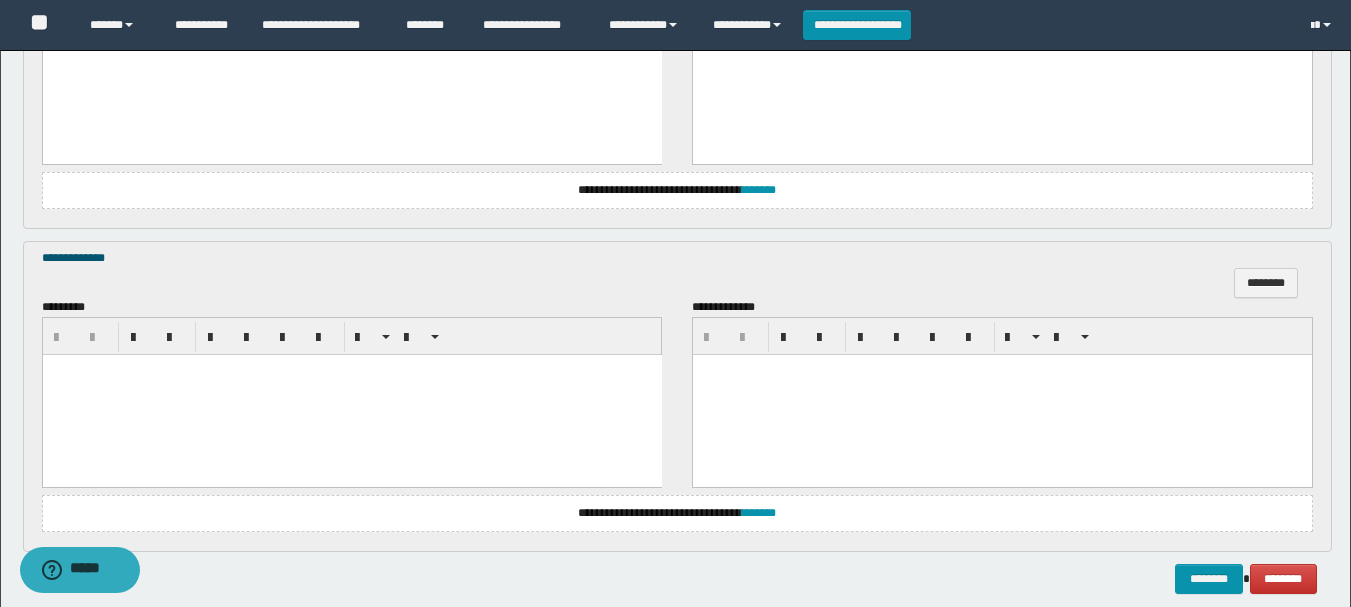 click at bounding box center (351, 394) 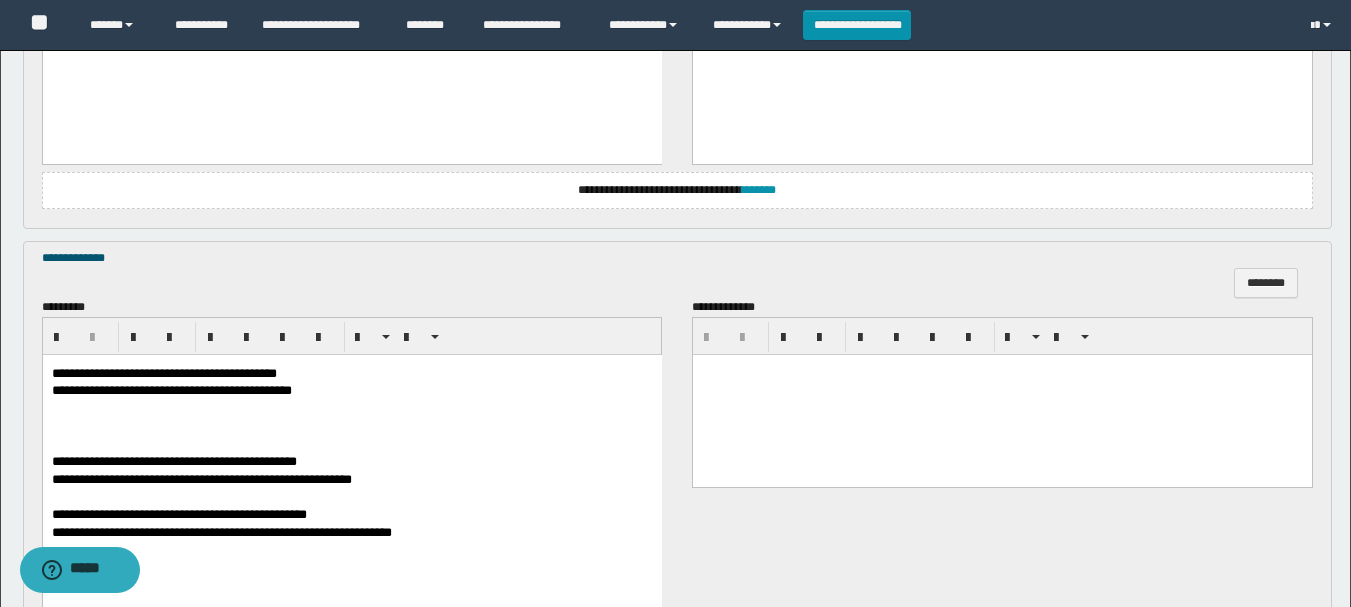 scroll, scrollTop: 1300, scrollLeft: 0, axis: vertical 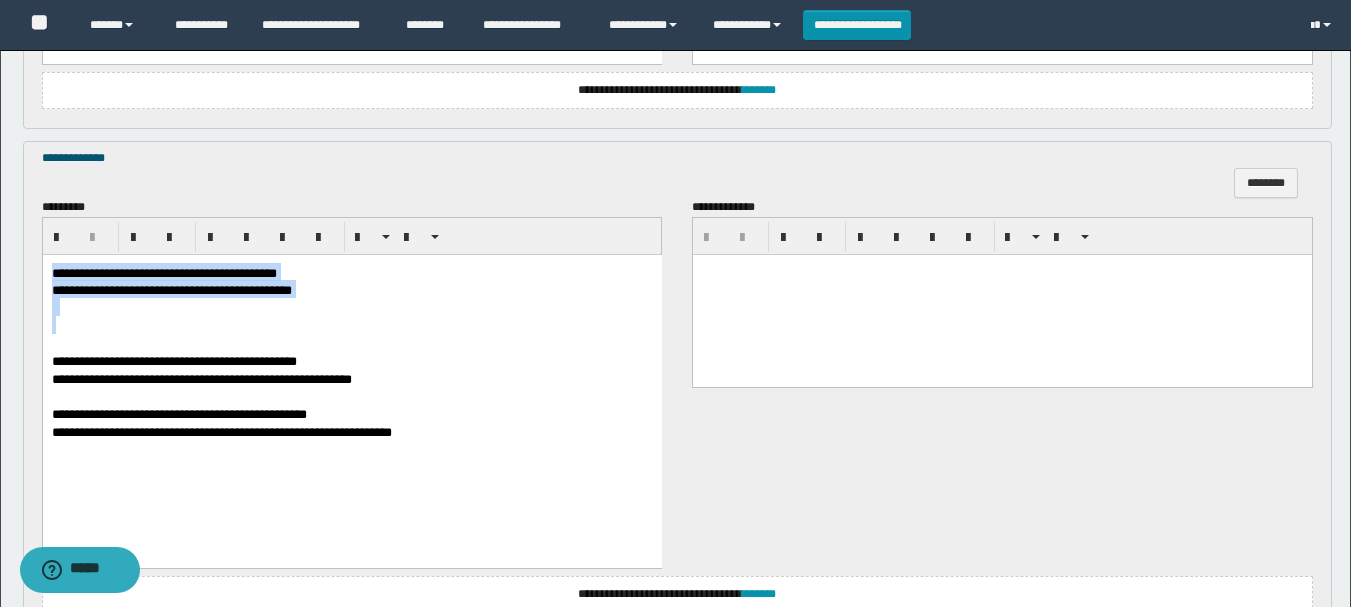 drag, startPoint x: 52, startPoint y: 273, endPoint x: 552, endPoint y: 326, distance: 502.80115 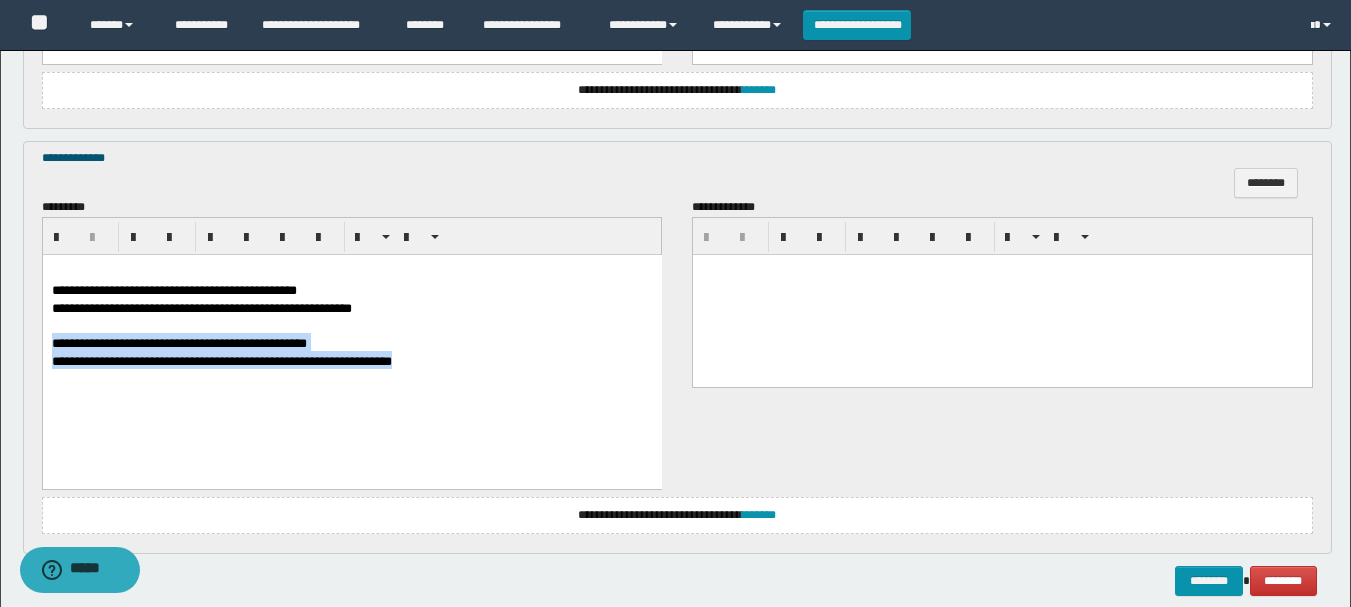 drag, startPoint x: 50, startPoint y: 354, endPoint x: 475, endPoint y: 427, distance: 431.22385 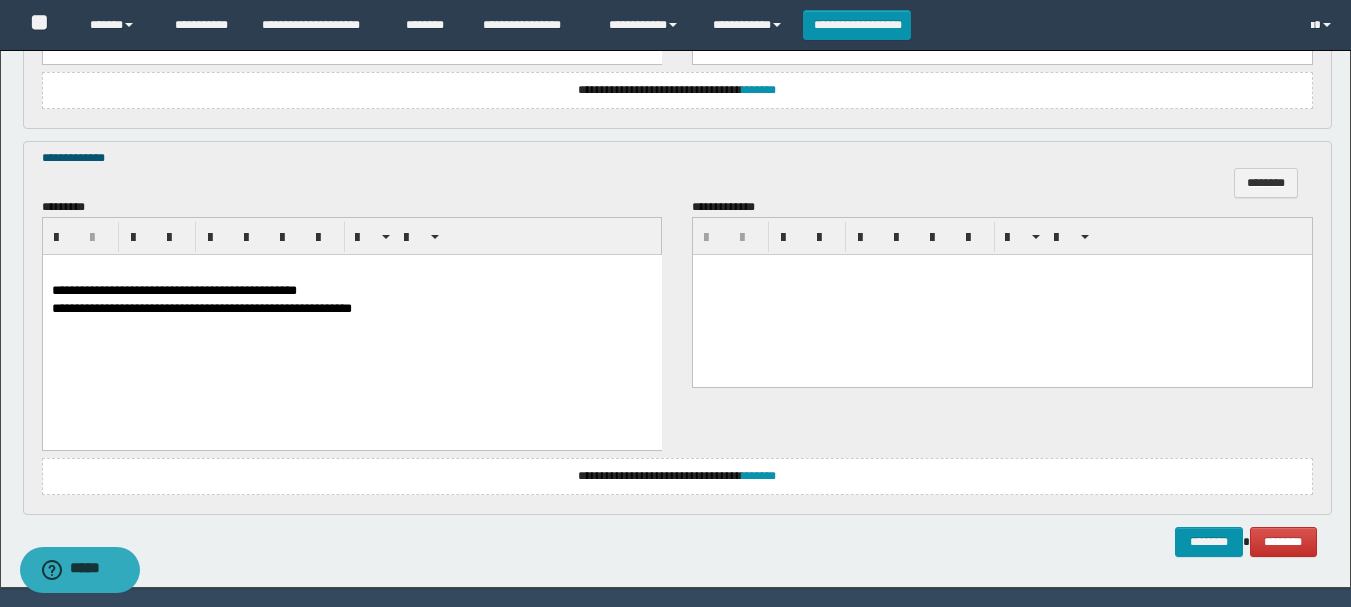 click on "**********" at bounding box center [173, 289] 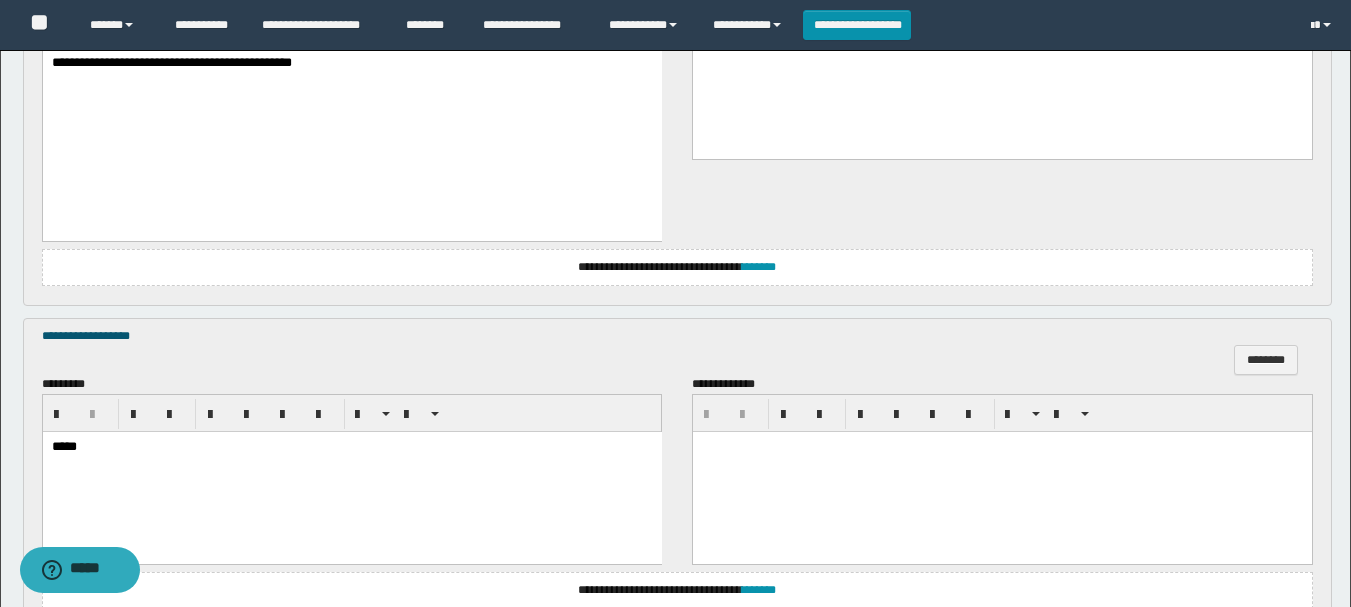 scroll, scrollTop: 900, scrollLeft: 0, axis: vertical 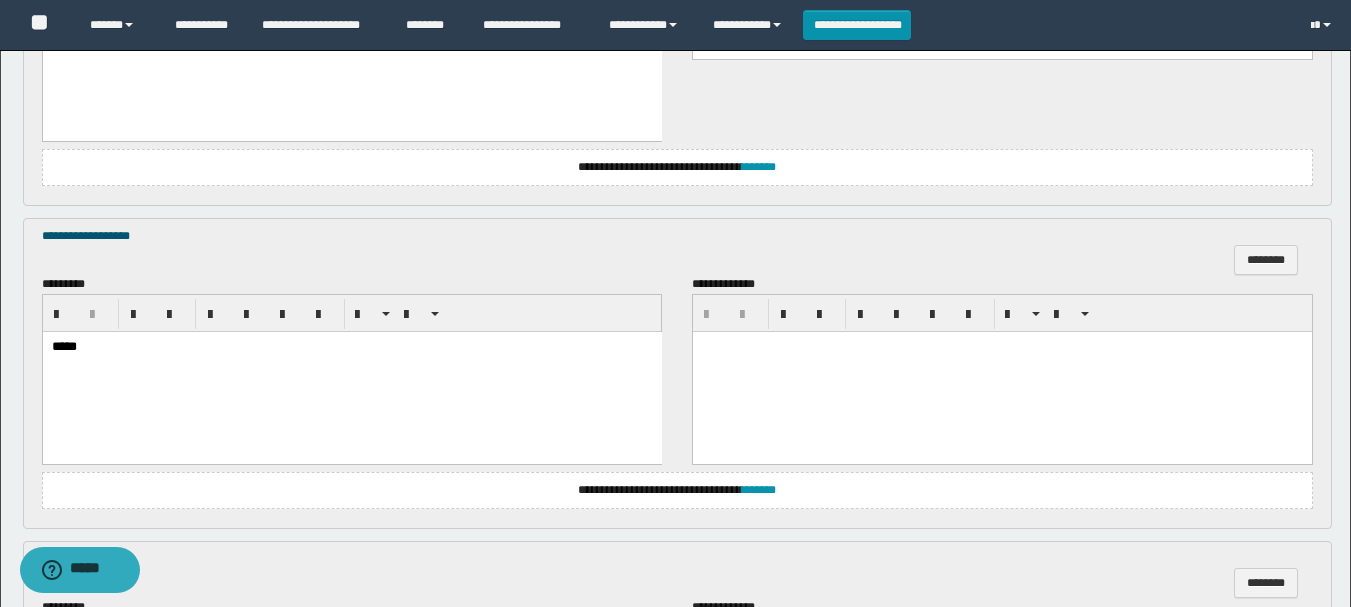 drag, startPoint x: 772, startPoint y: 100, endPoint x: 659, endPoint y: 247, distance: 185.41306 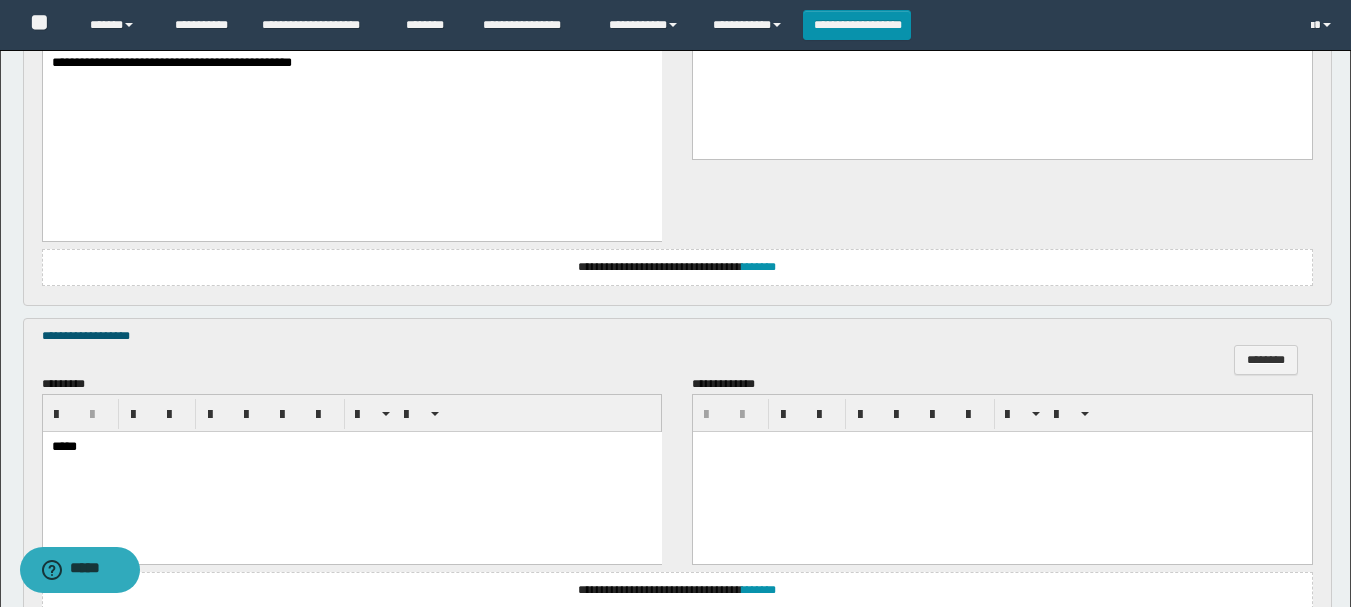scroll, scrollTop: 900, scrollLeft: 0, axis: vertical 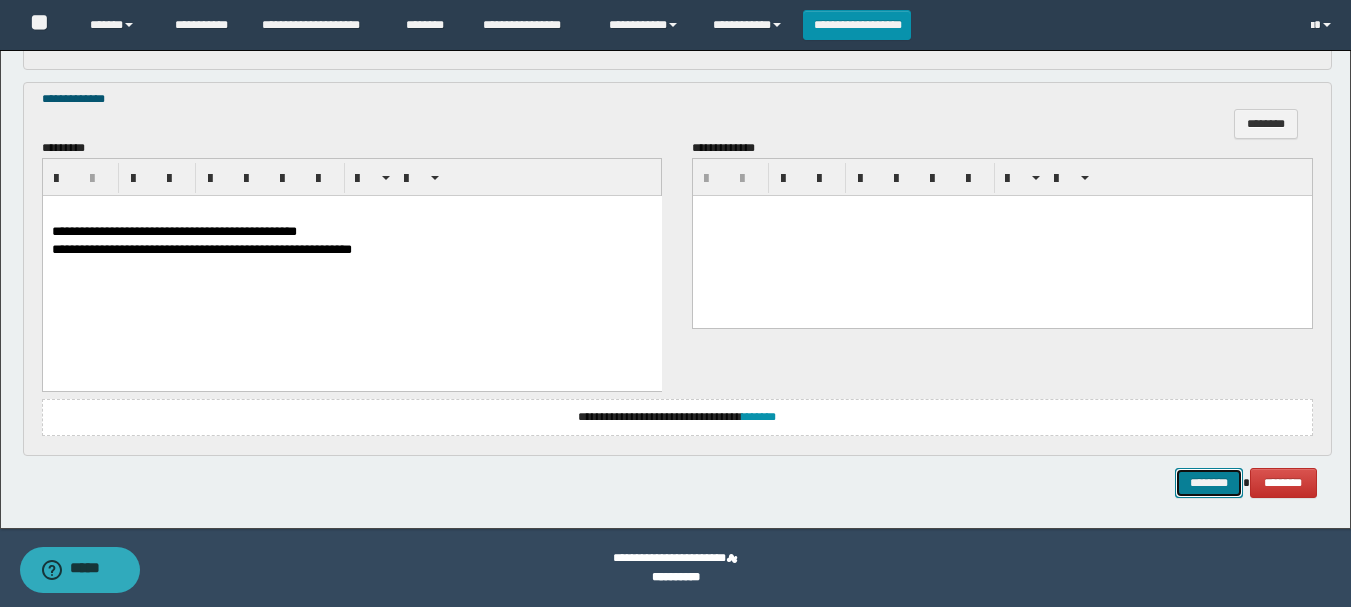 click on "********" at bounding box center (1209, 483) 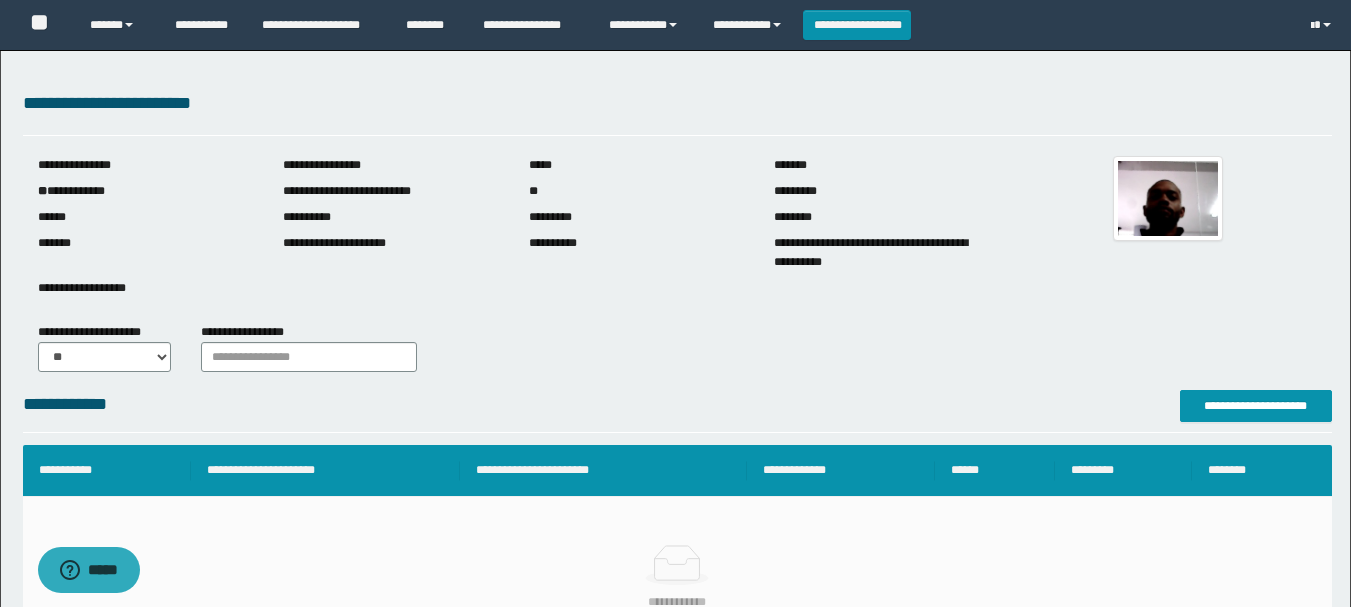 scroll, scrollTop: 0, scrollLeft: 0, axis: both 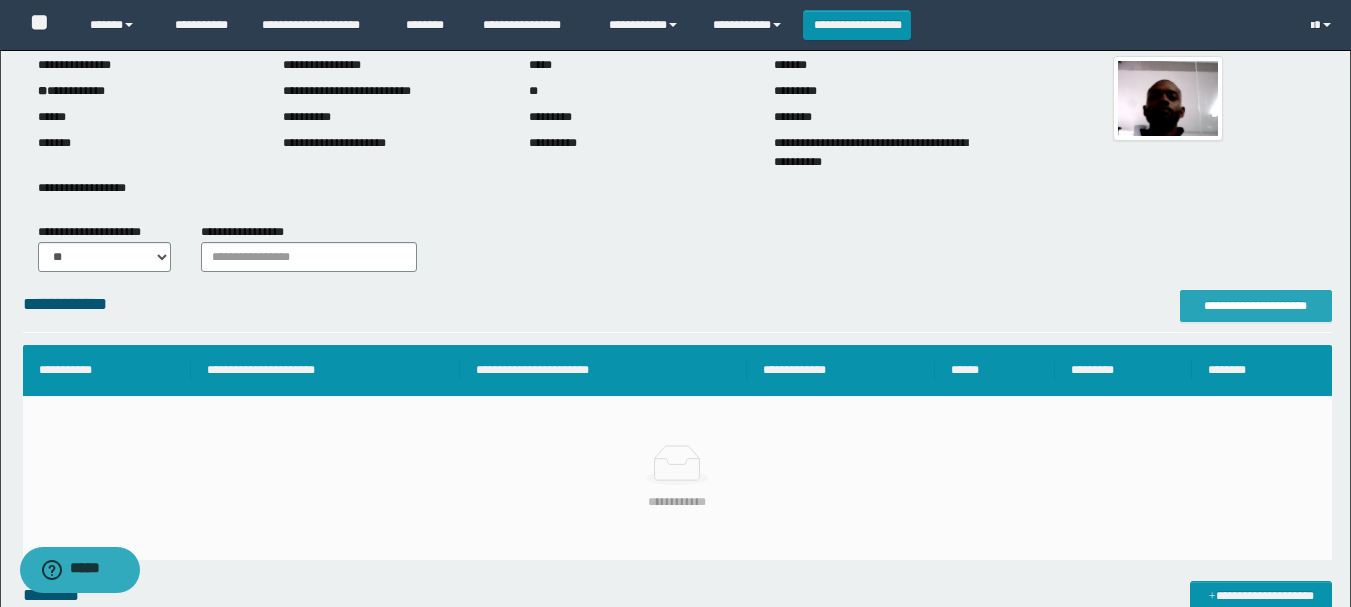 click on "**********" at bounding box center [1256, 306] 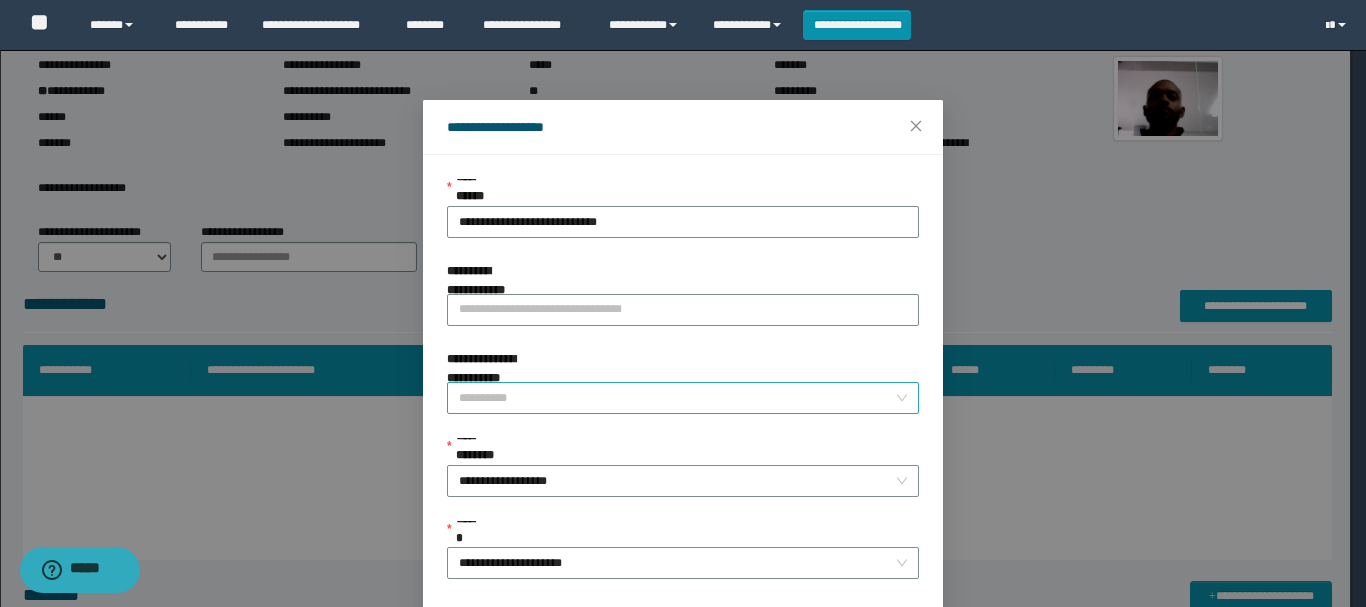 click on "**********" at bounding box center (677, 398) 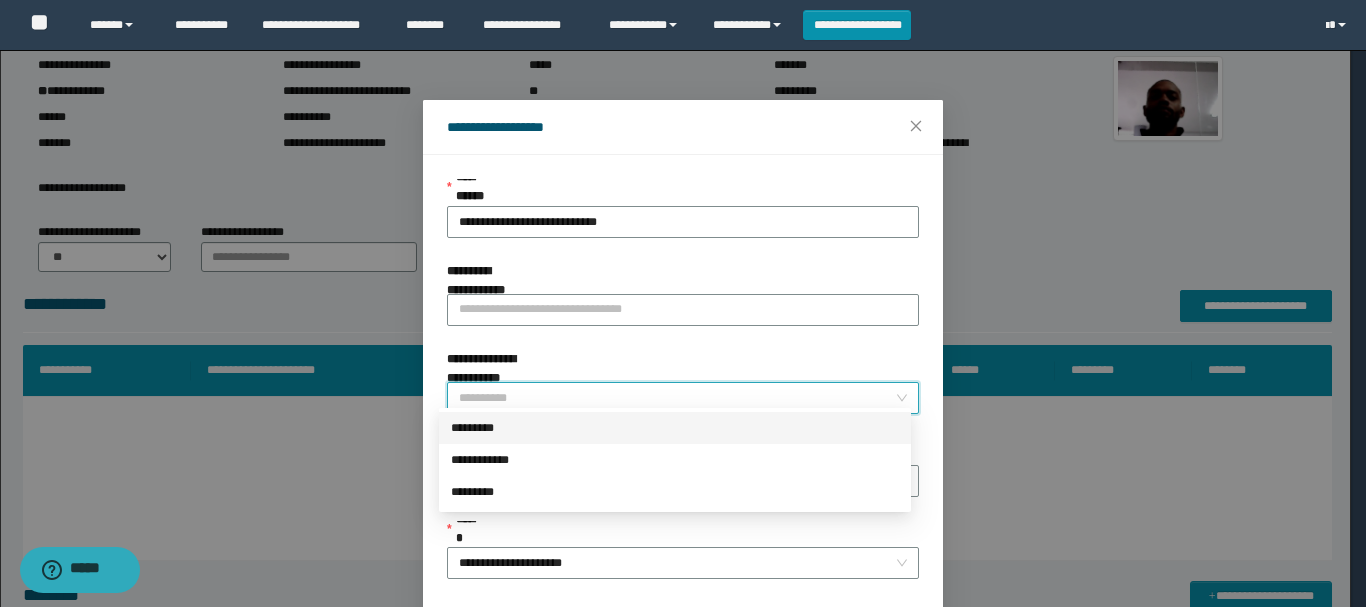 click on "*********" at bounding box center (675, 428) 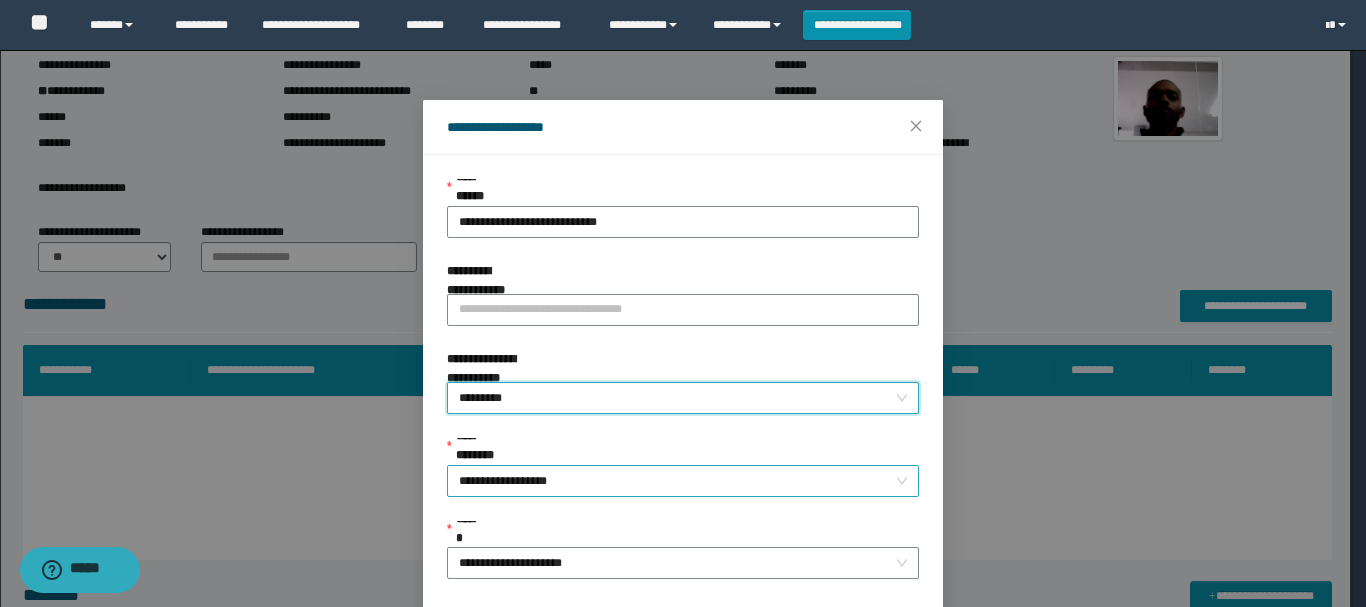 click on "**********" at bounding box center [683, 481] 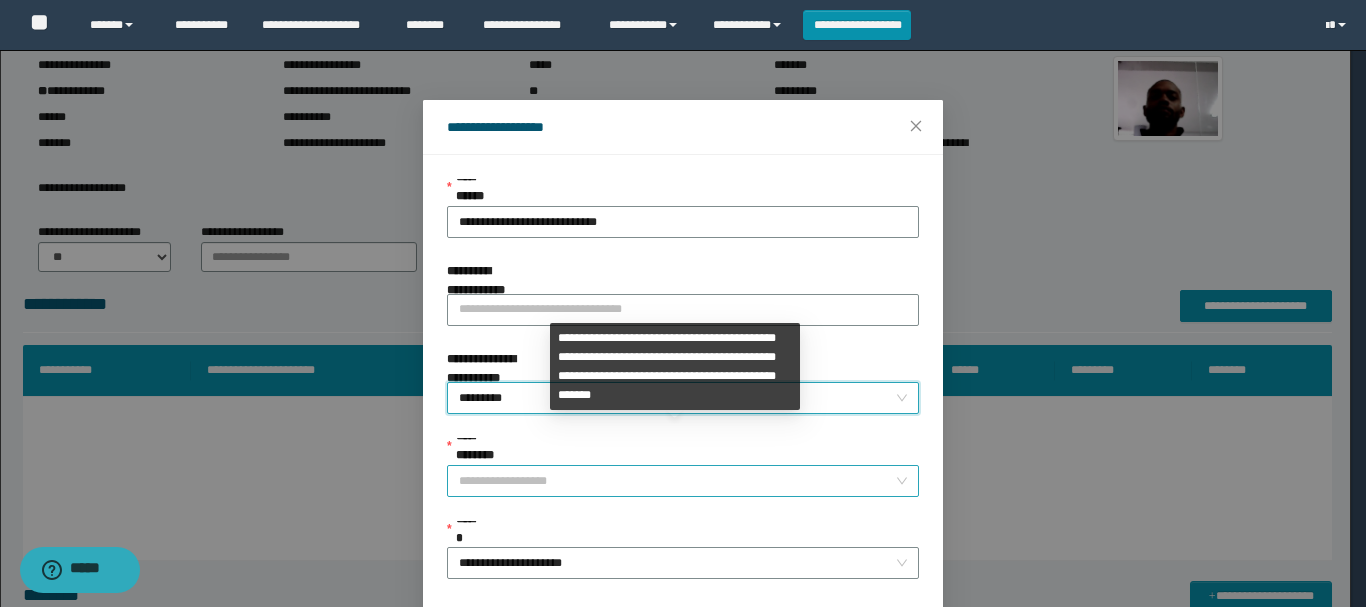 scroll, scrollTop: 192, scrollLeft: 0, axis: vertical 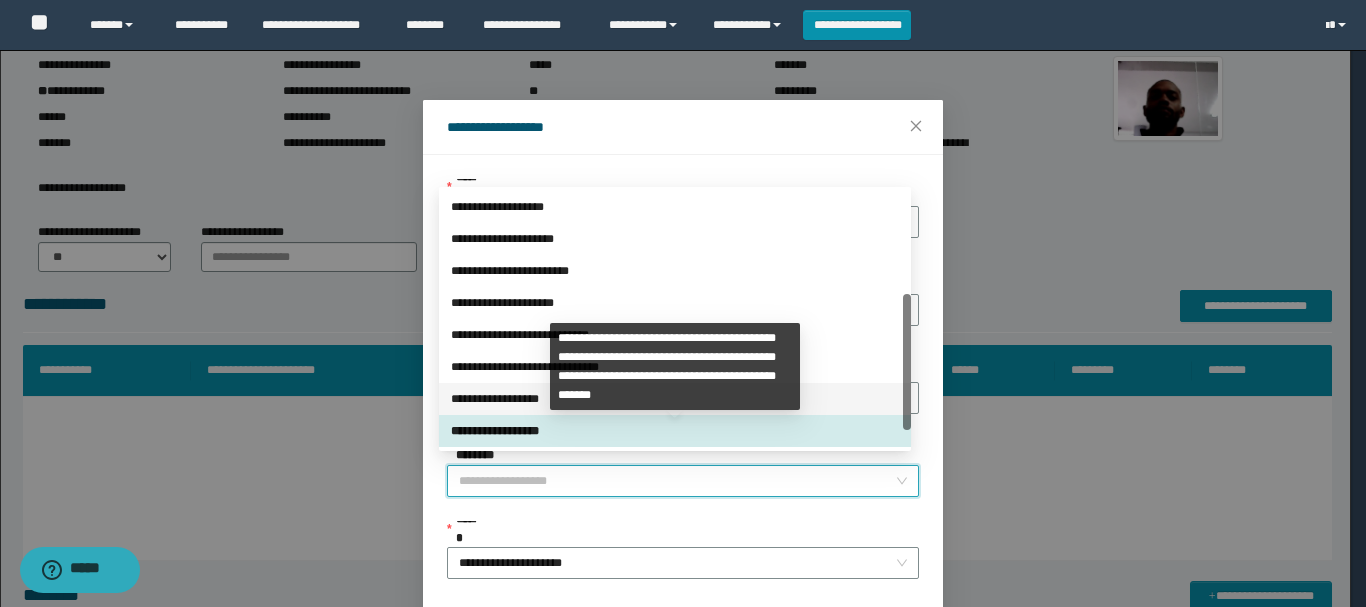 click on "**********" at bounding box center [675, 399] 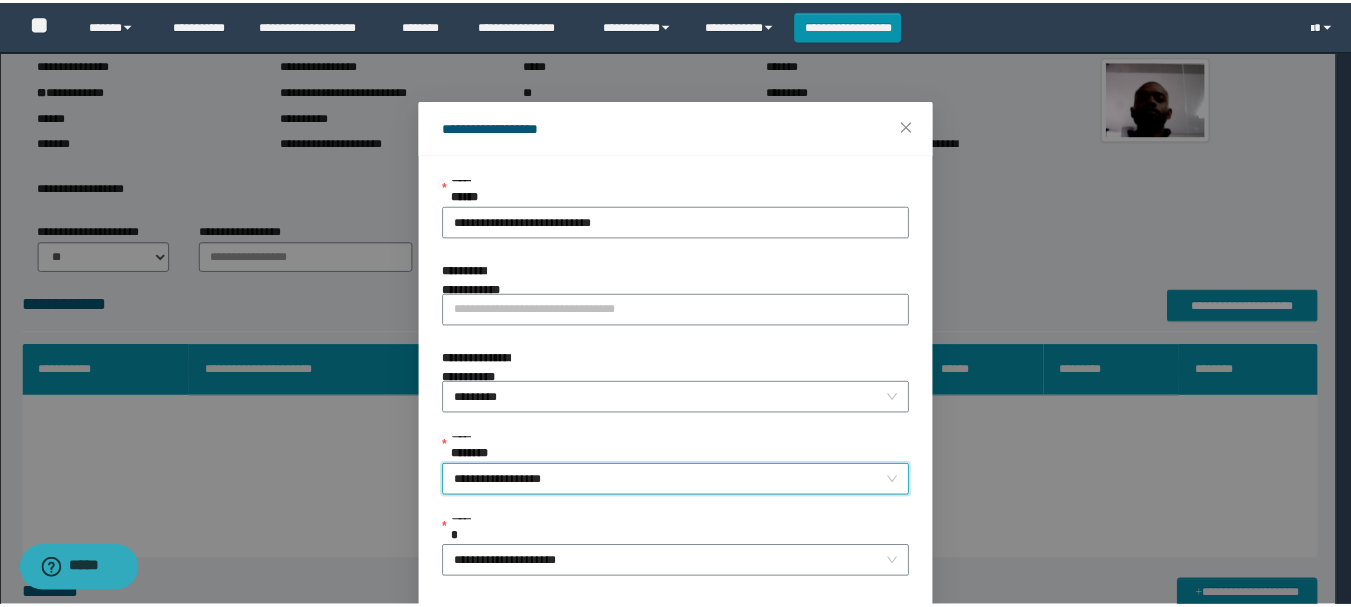 scroll, scrollTop: 145, scrollLeft: 0, axis: vertical 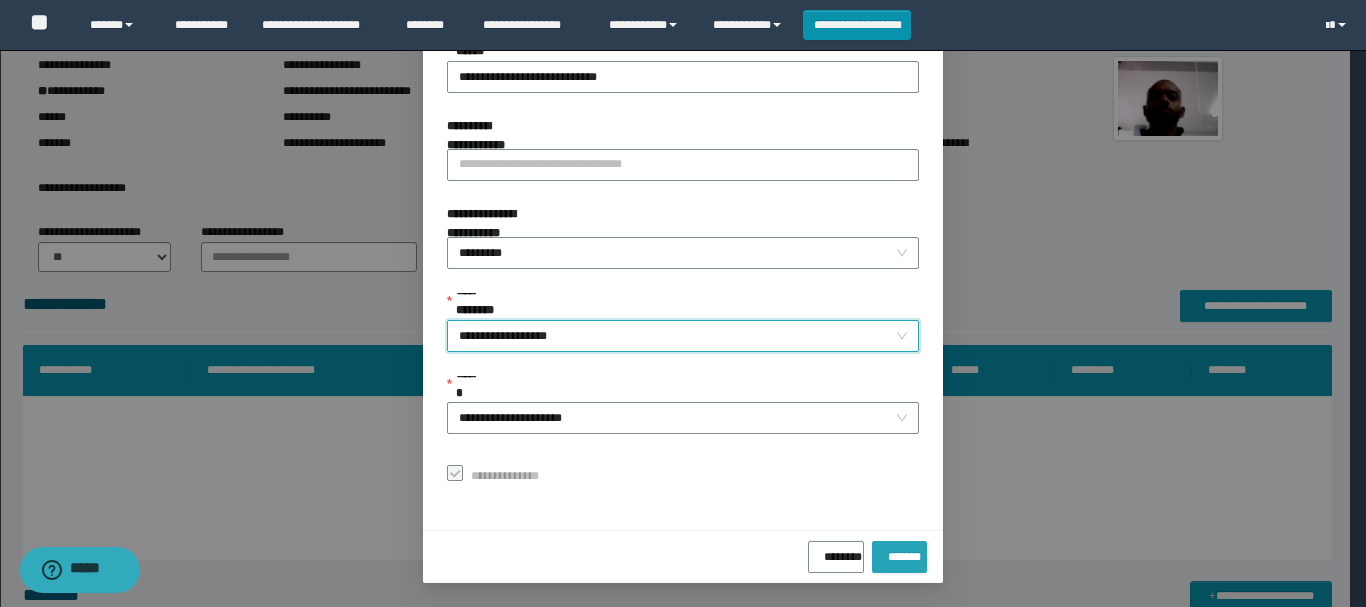 click on "*******" at bounding box center (899, 553) 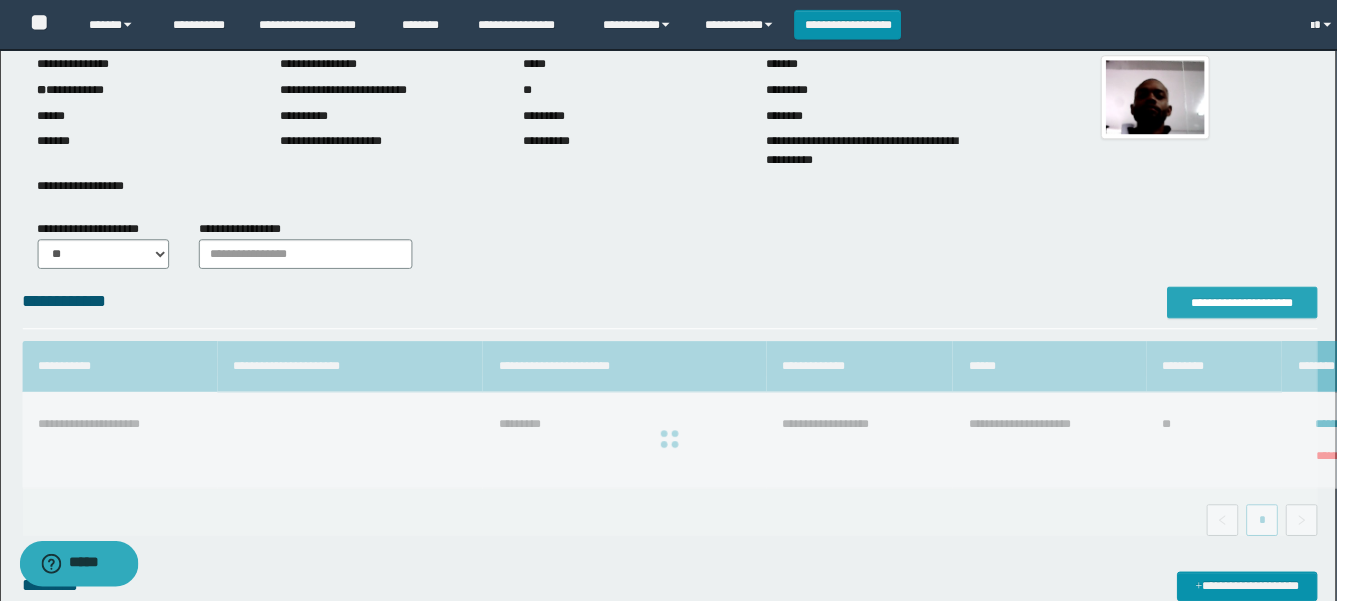 scroll, scrollTop: 0, scrollLeft: 0, axis: both 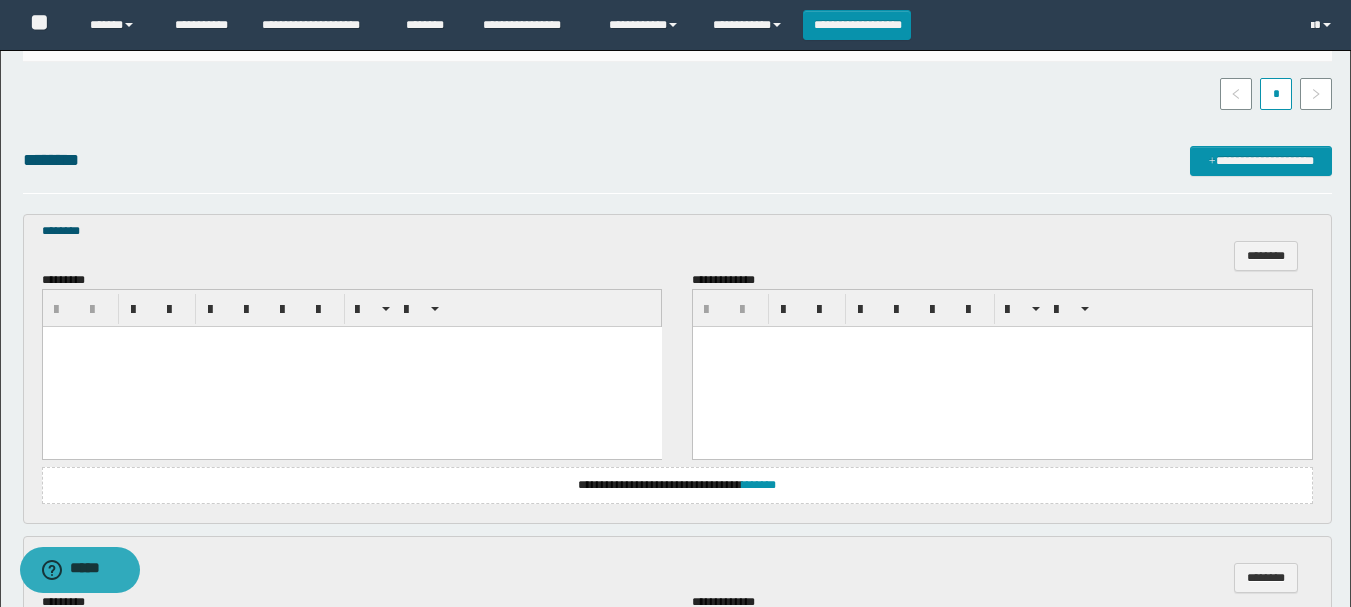 click at bounding box center [351, 367] 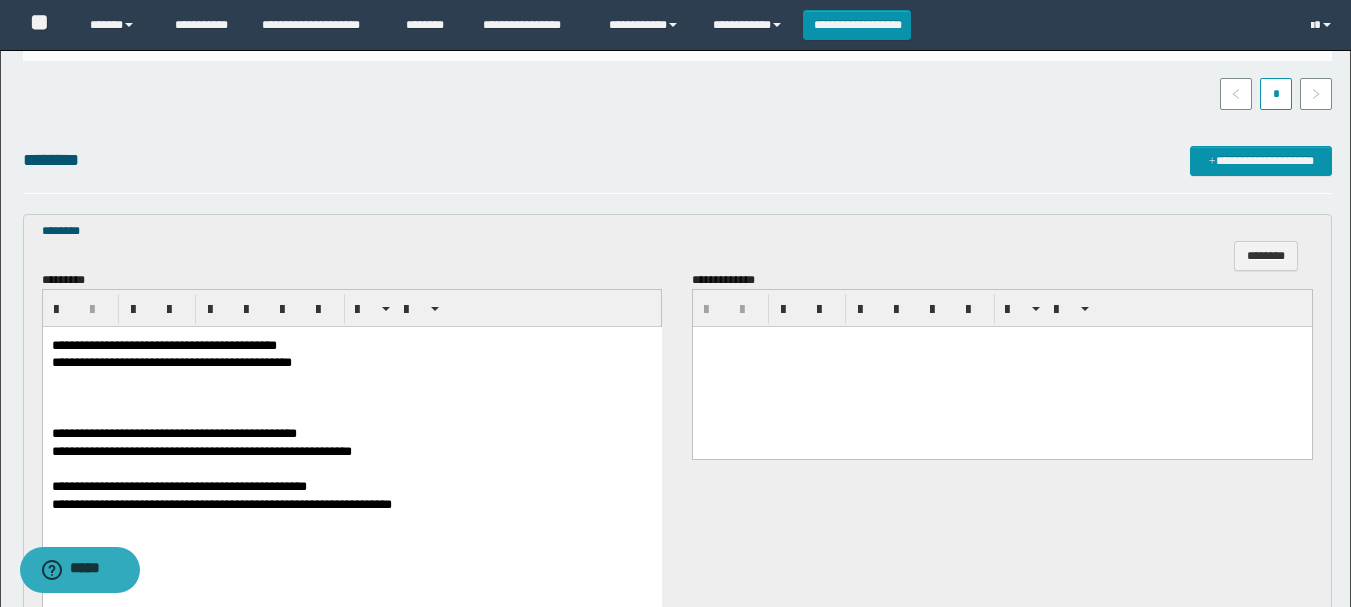scroll, scrollTop: 600, scrollLeft: 0, axis: vertical 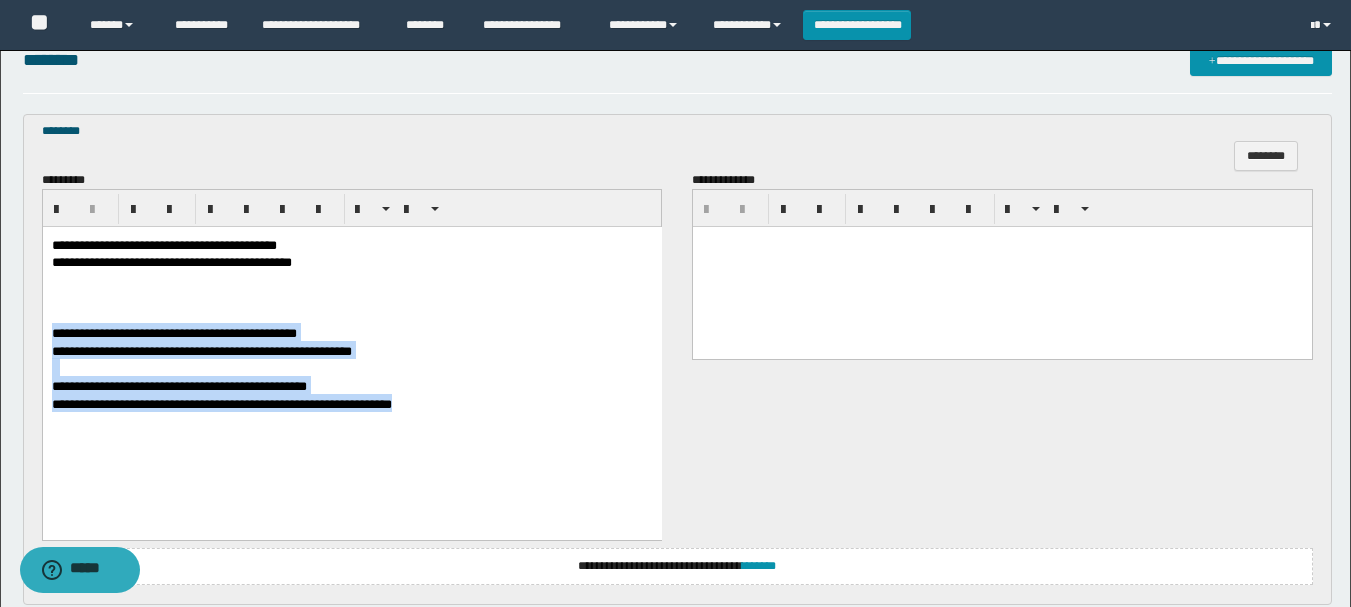 drag, startPoint x: 53, startPoint y: 345, endPoint x: 510, endPoint y: 457, distance: 470.52417 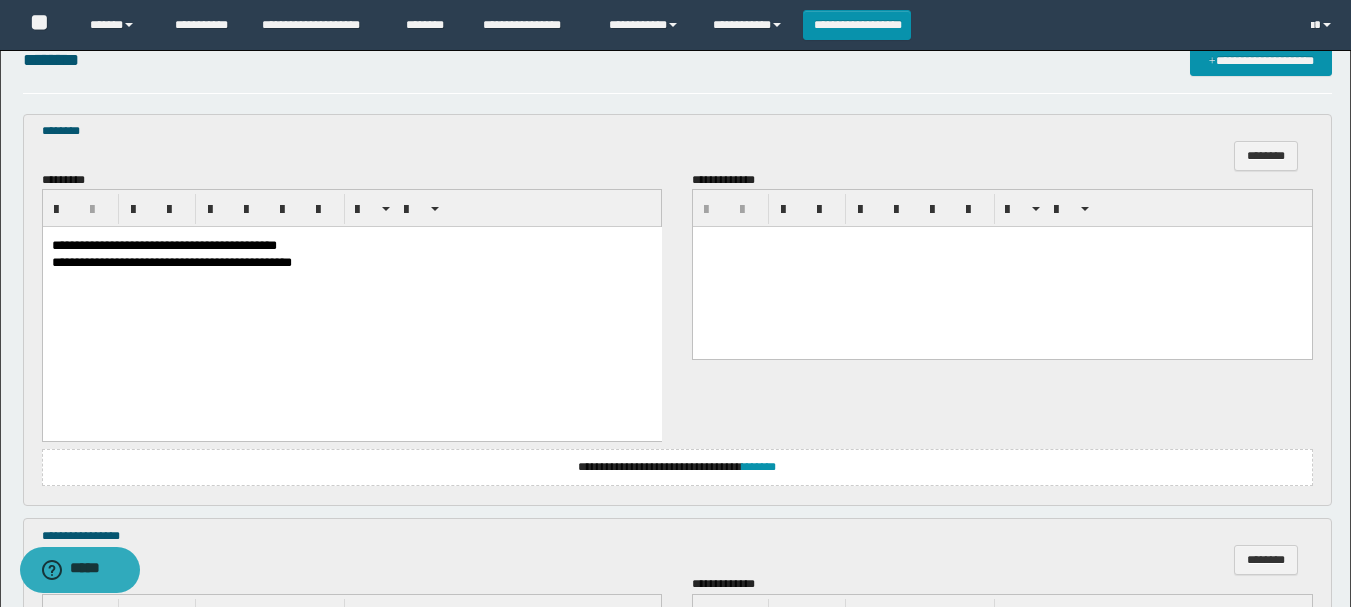 click on "**********" at bounding box center [163, 245] 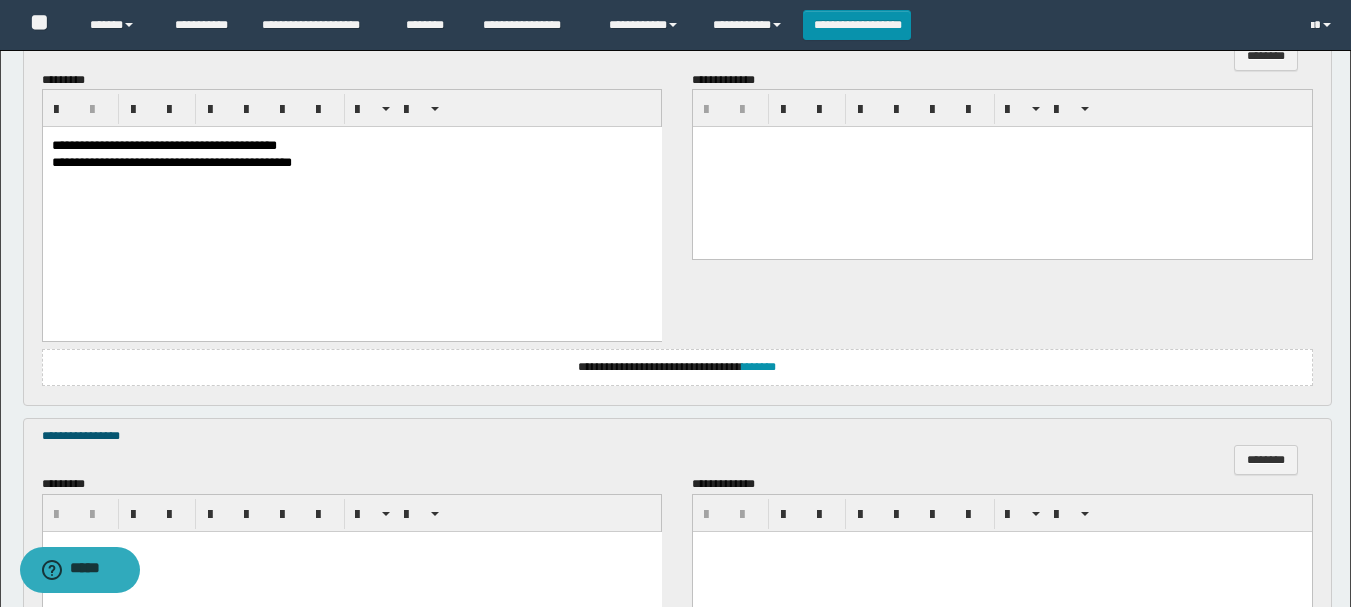 scroll, scrollTop: 1000, scrollLeft: 0, axis: vertical 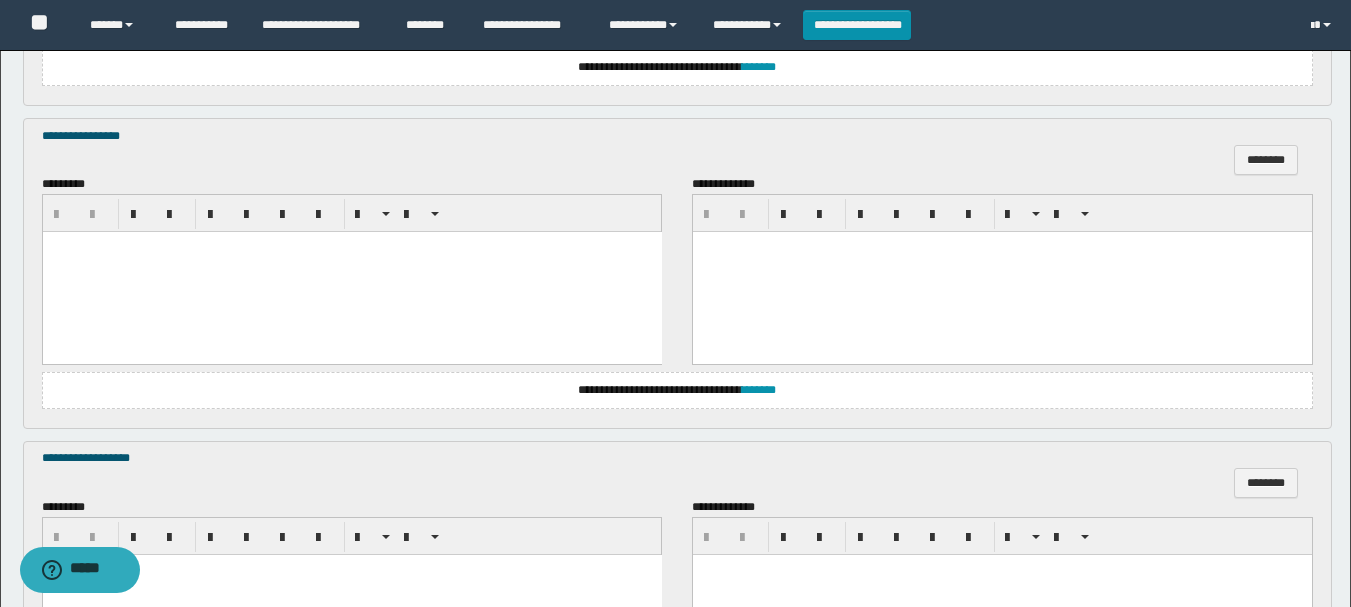 click at bounding box center (351, 272) 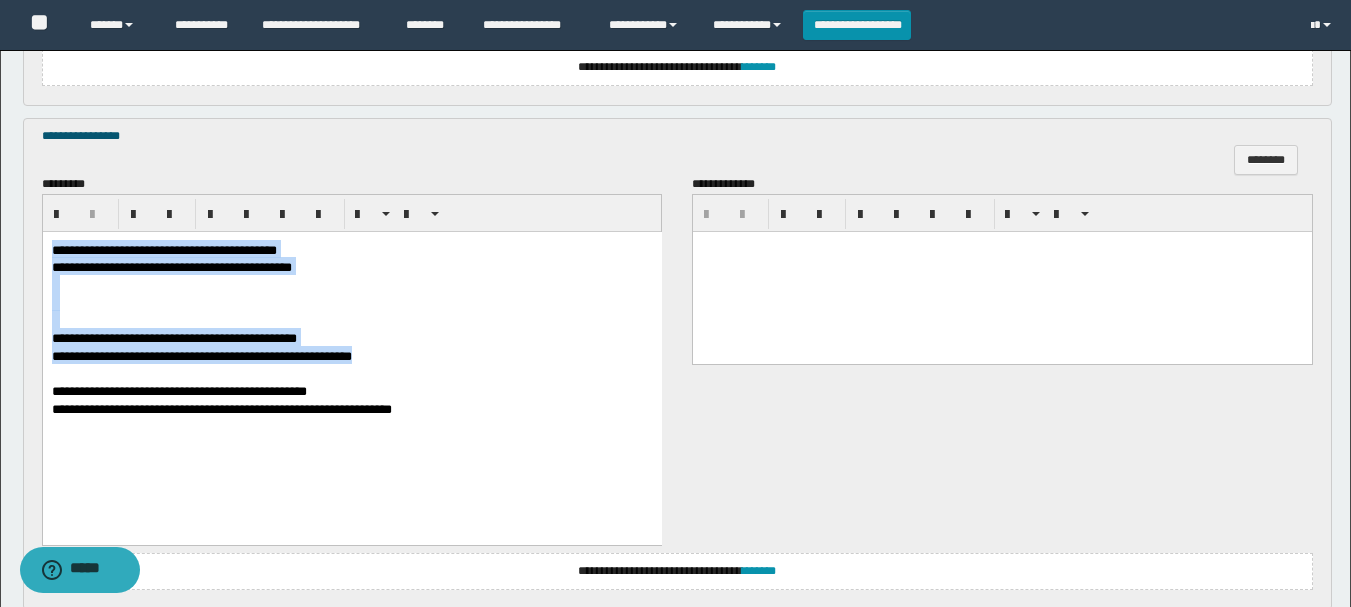 drag, startPoint x: 50, startPoint y: 250, endPoint x: 539, endPoint y: 358, distance: 500.7844 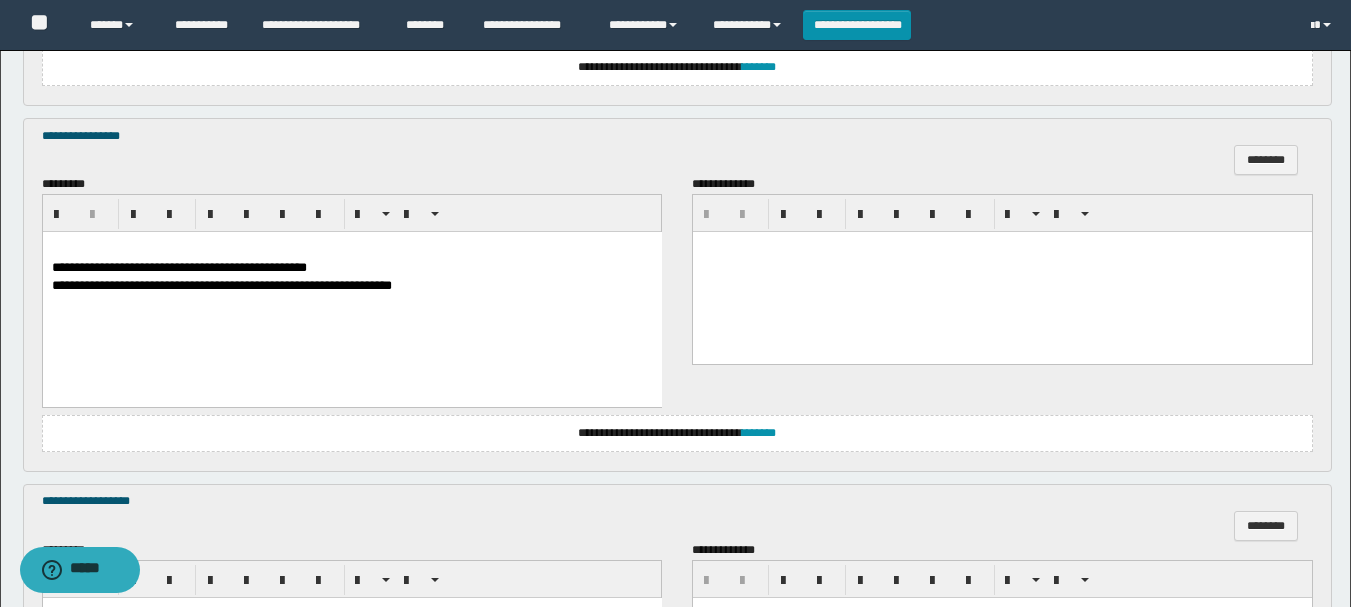 click on "**********" at bounding box center (178, 267) 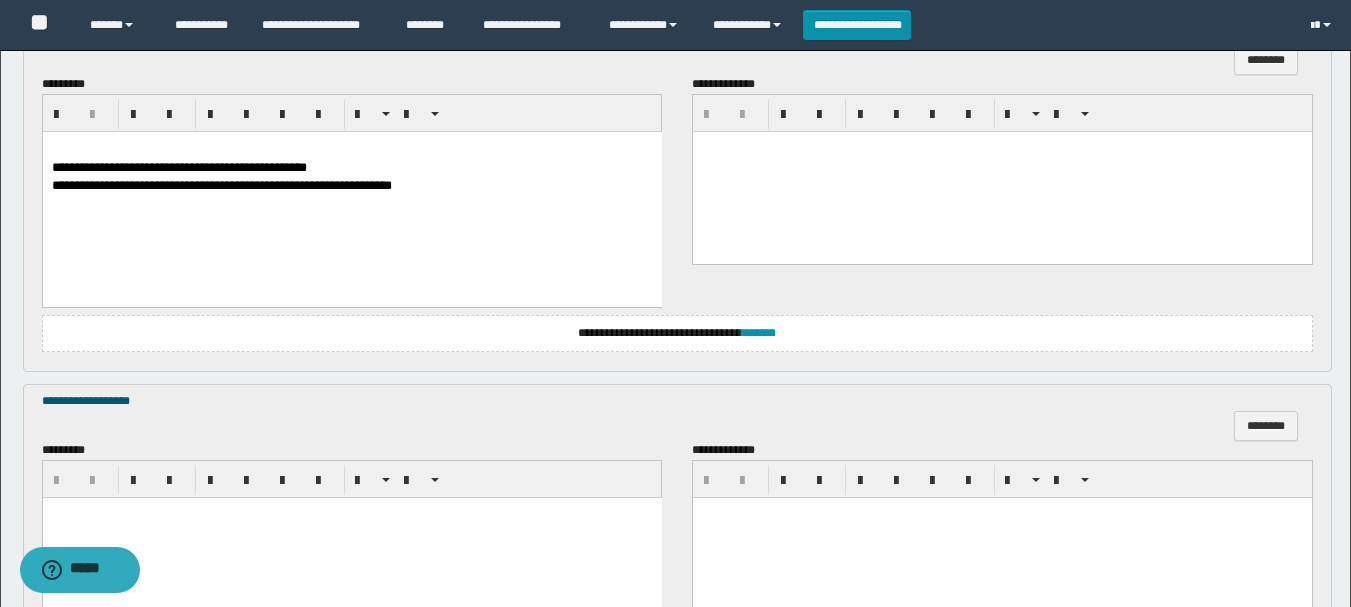scroll, scrollTop: 1300, scrollLeft: 0, axis: vertical 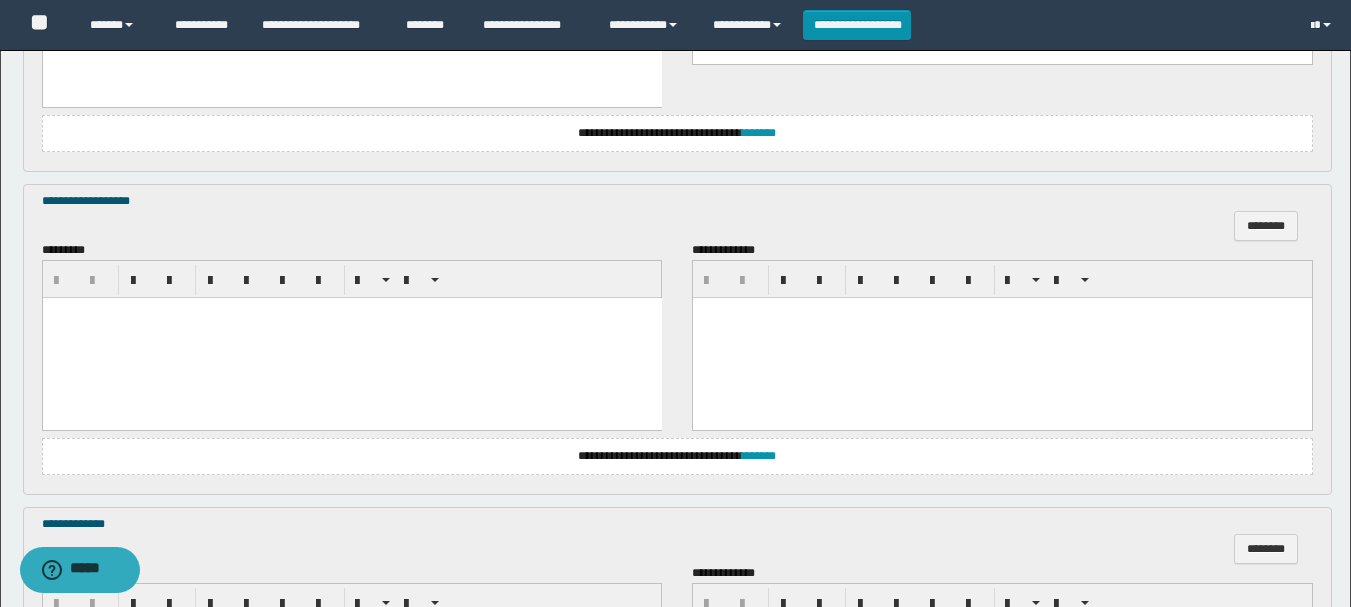 click at bounding box center [351, 337] 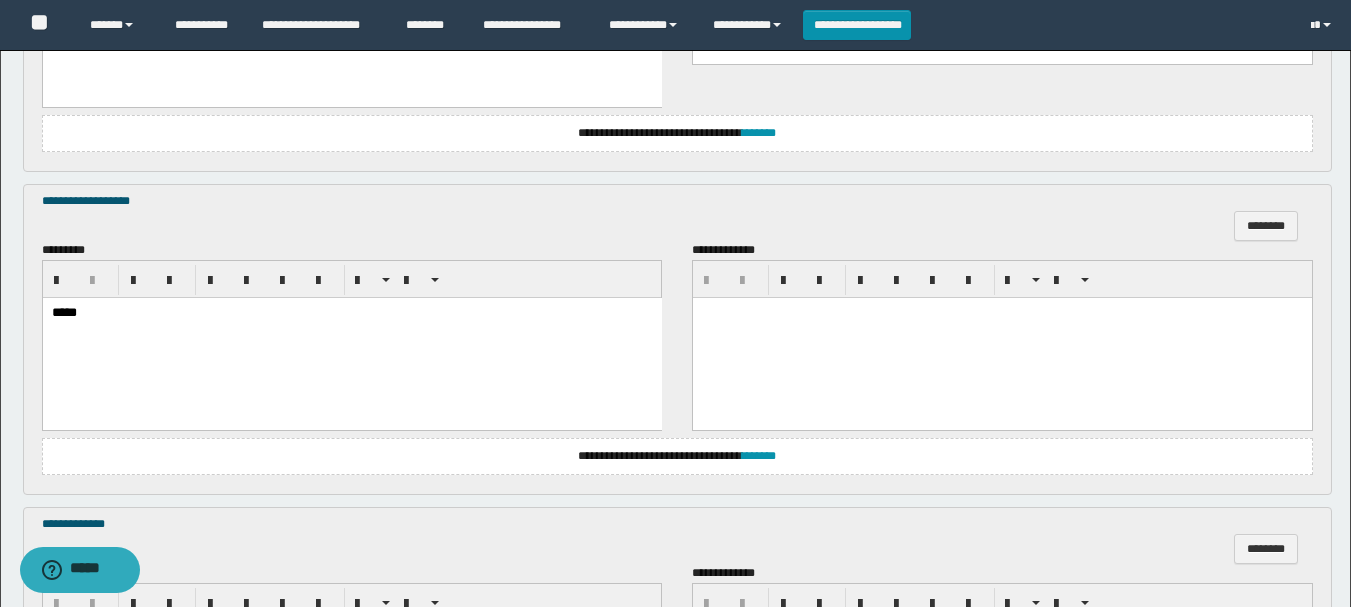 scroll, scrollTop: 1500, scrollLeft: 0, axis: vertical 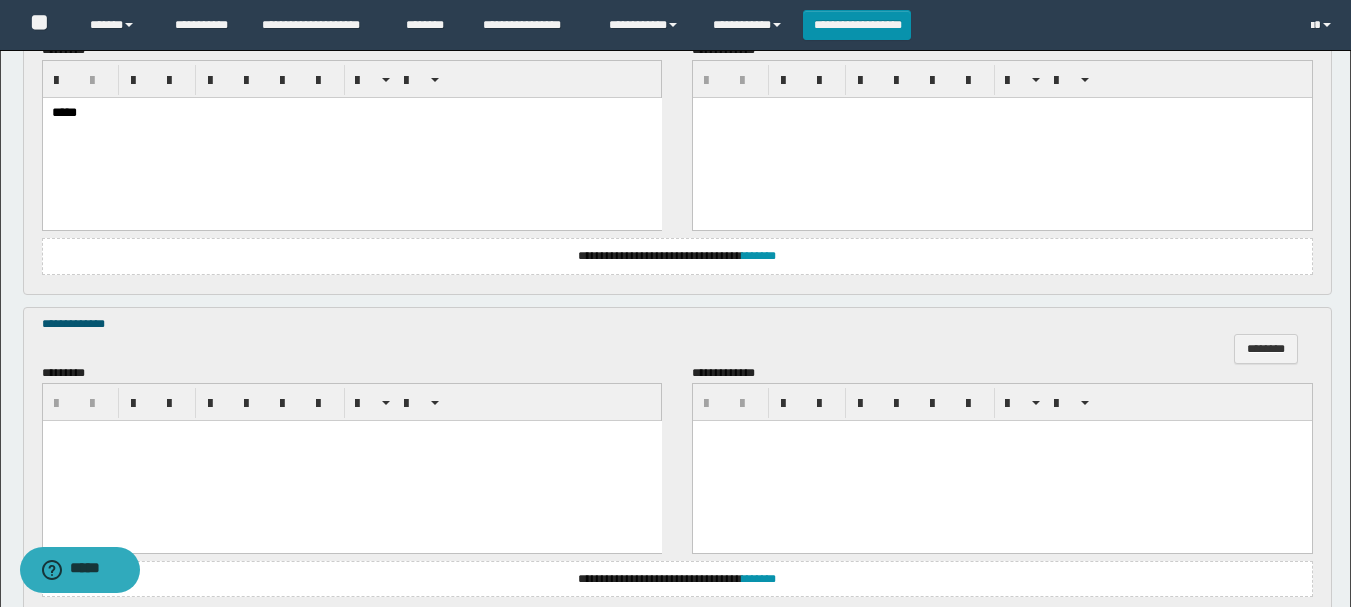 drag, startPoint x: 88, startPoint y: 453, endPoint x: 86, endPoint y: 442, distance: 11.18034 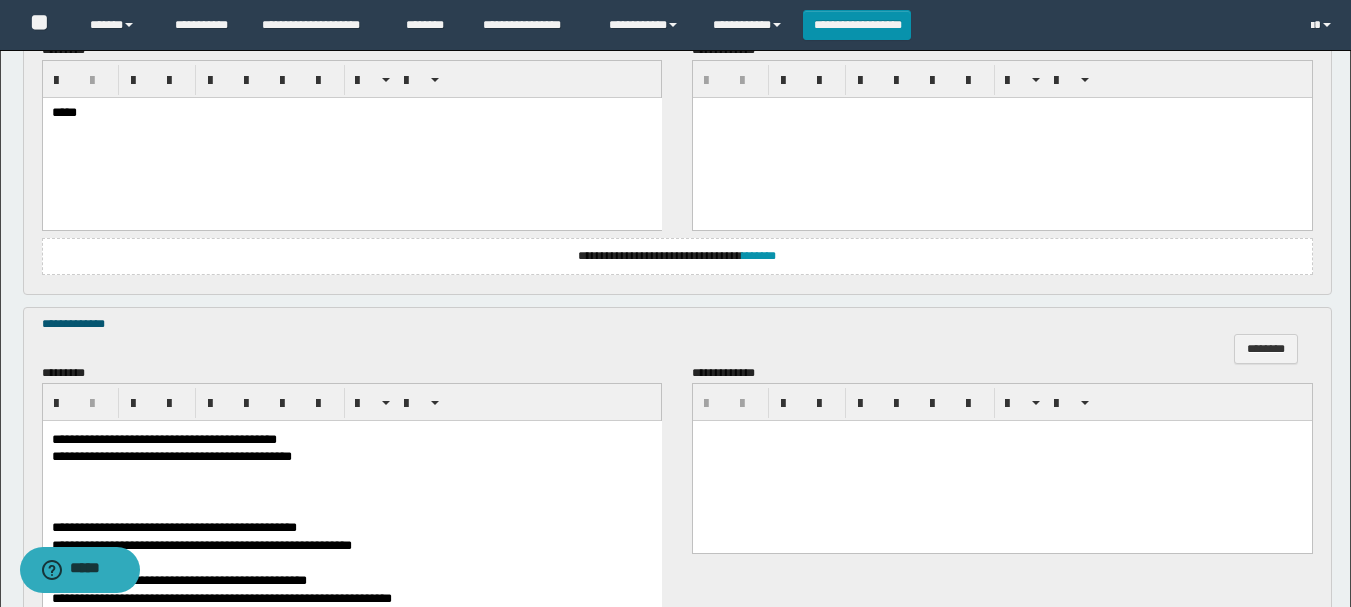 scroll, scrollTop: 1600, scrollLeft: 0, axis: vertical 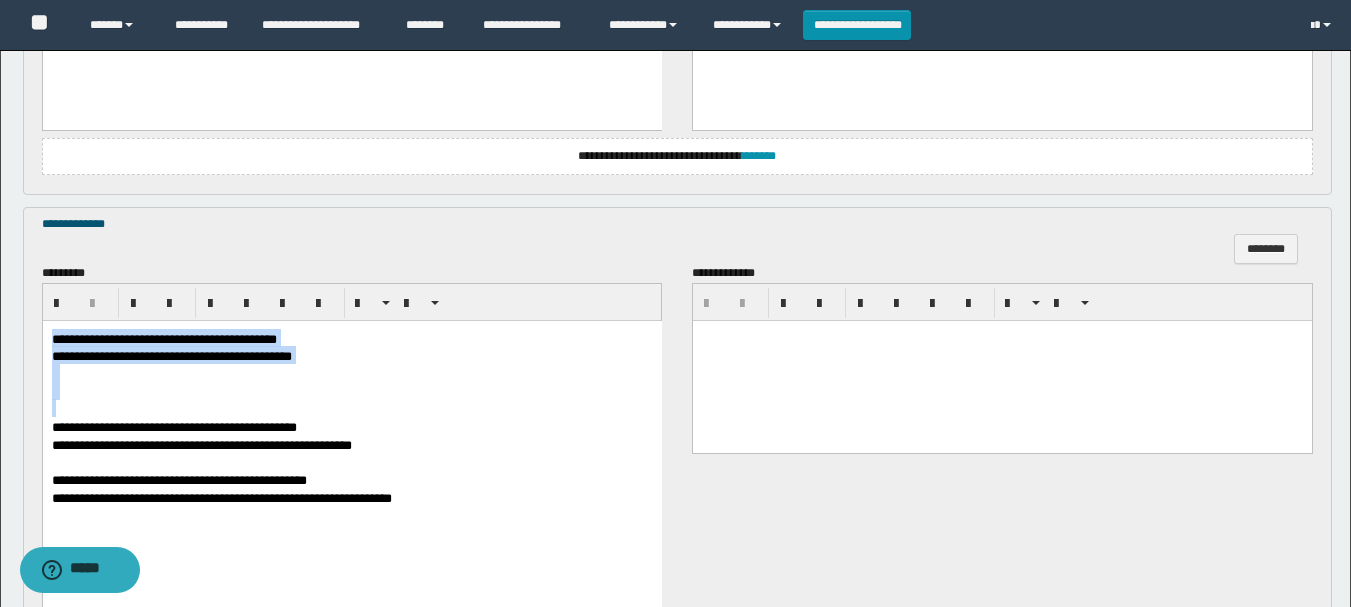 drag, startPoint x: 50, startPoint y: 339, endPoint x: 475, endPoint y: 406, distance: 430.24878 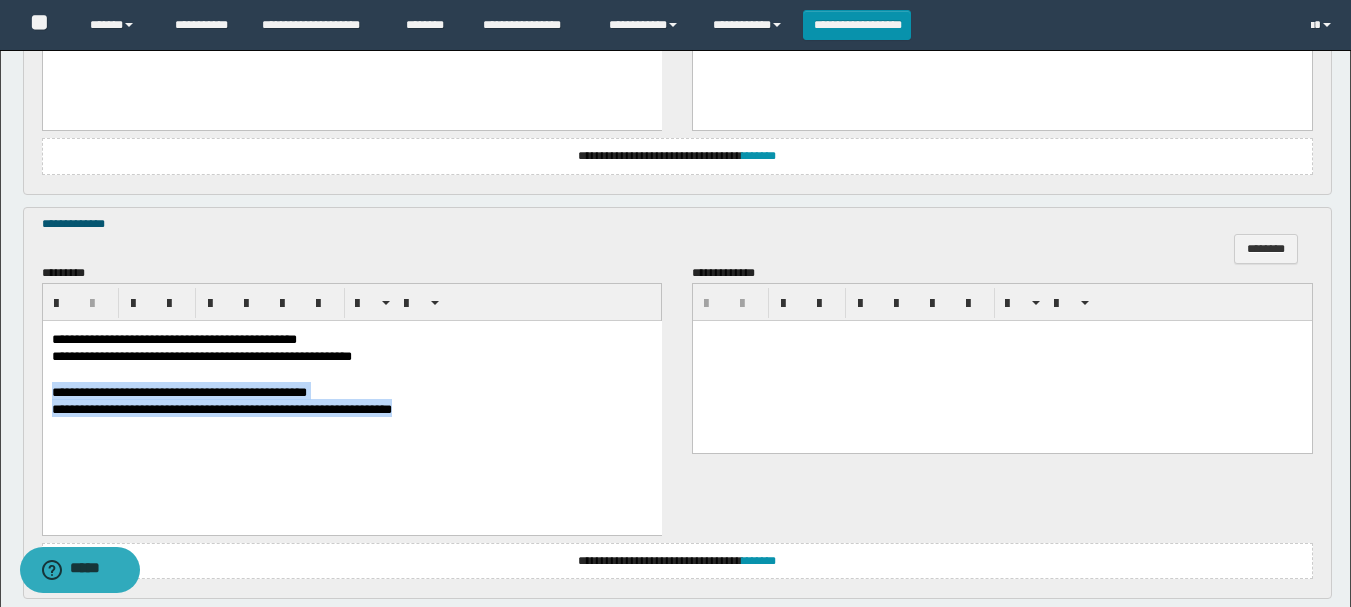 drag, startPoint x: 51, startPoint y: 395, endPoint x: 561, endPoint y: 445, distance: 512.4451 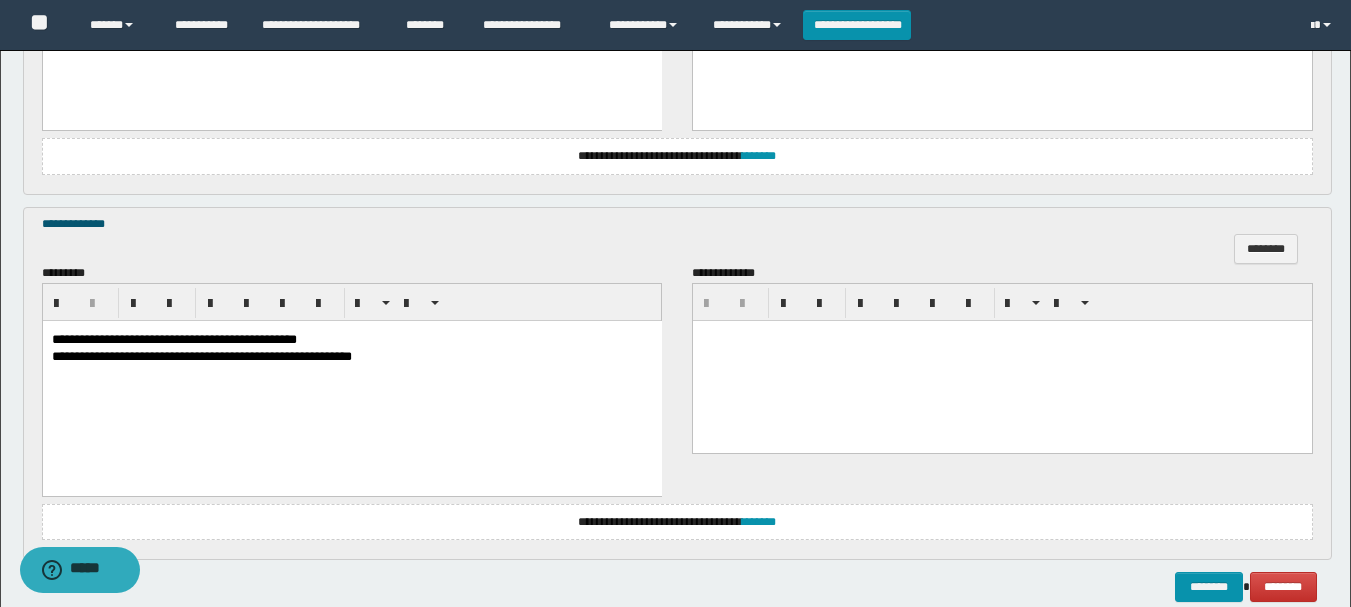 click on "**********" at bounding box center [173, 338] 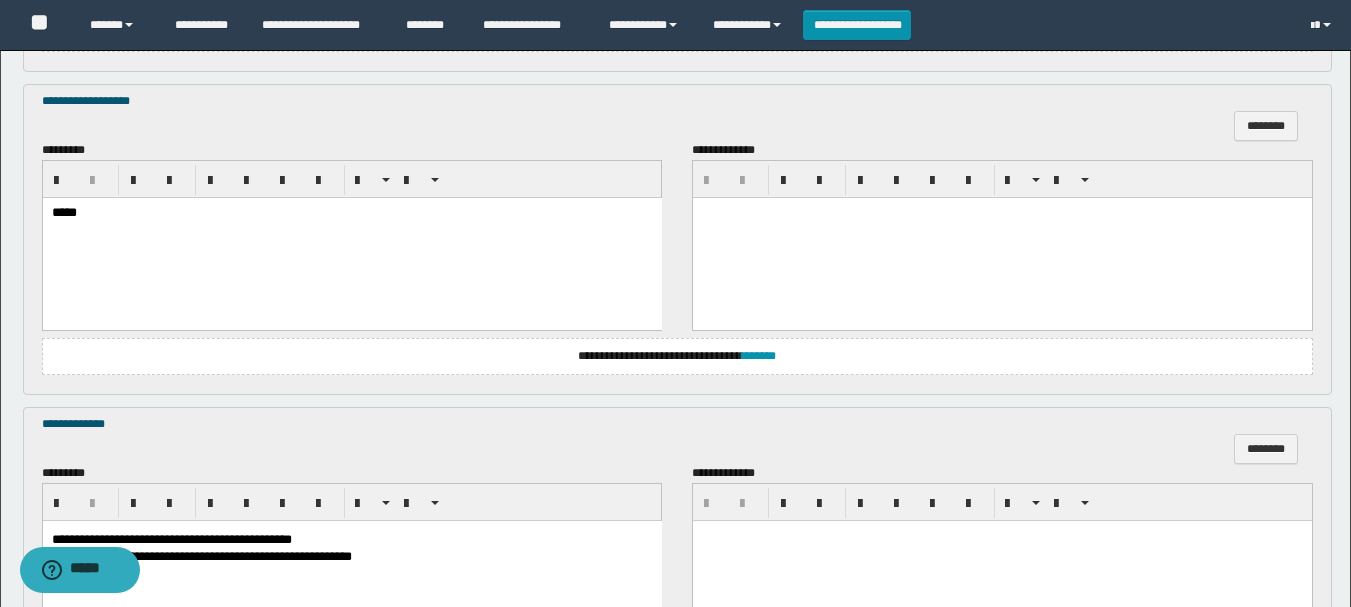 scroll, scrollTop: 1704, scrollLeft: 0, axis: vertical 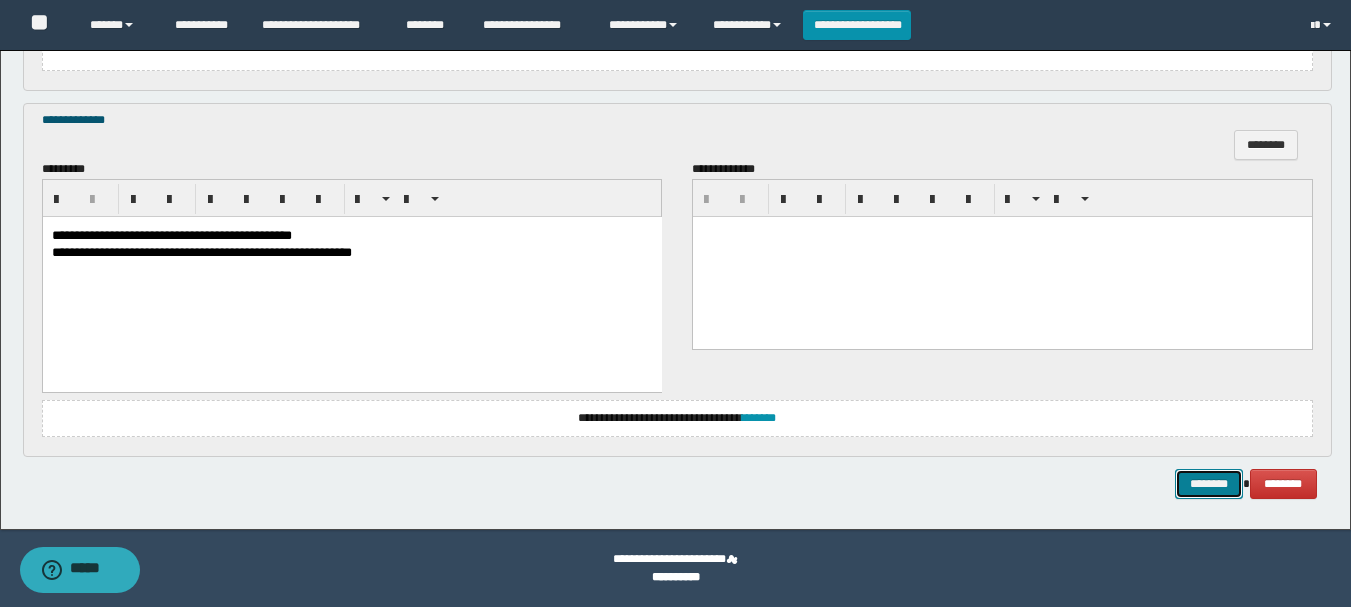 click on "********" at bounding box center [1209, 484] 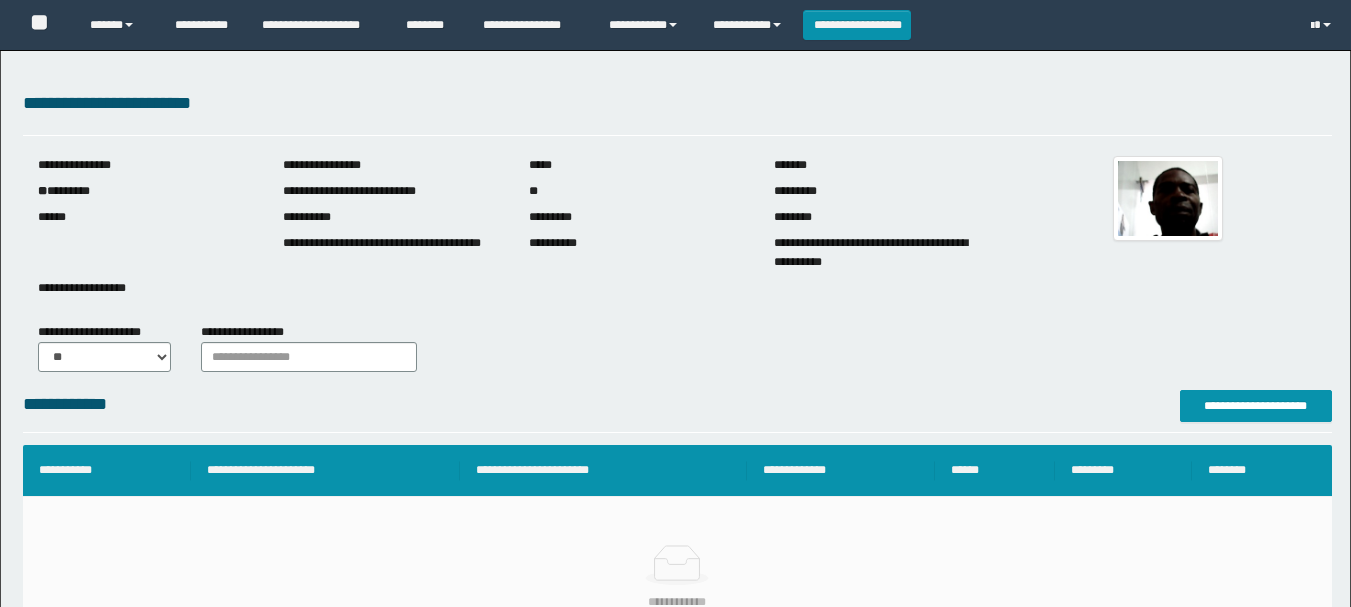 scroll, scrollTop: 100, scrollLeft: 0, axis: vertical 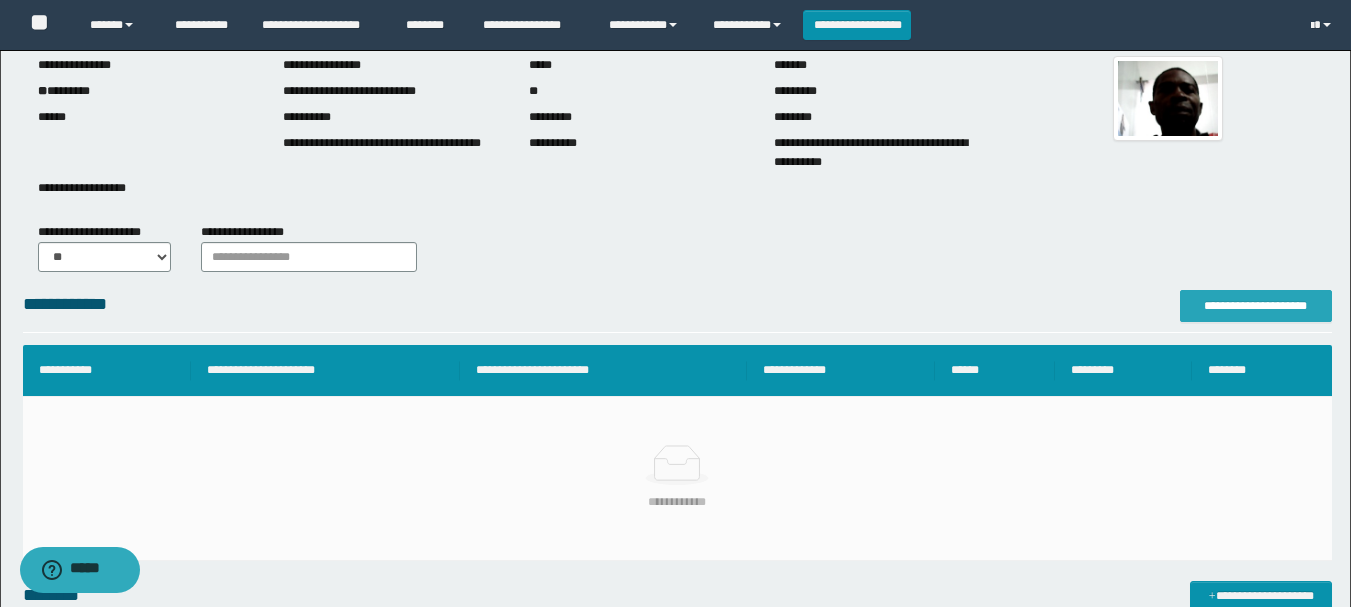 click on "**********" at bounding box center (1256, 306) 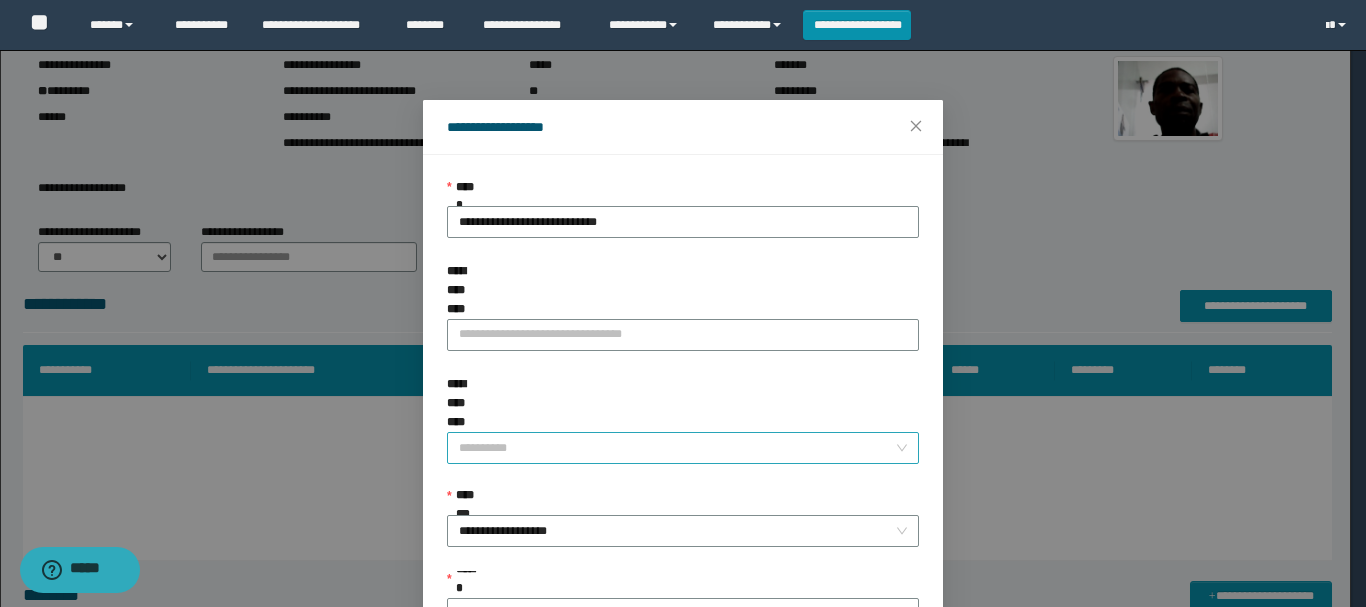 click on "**********" at bounding box center (677, 448) 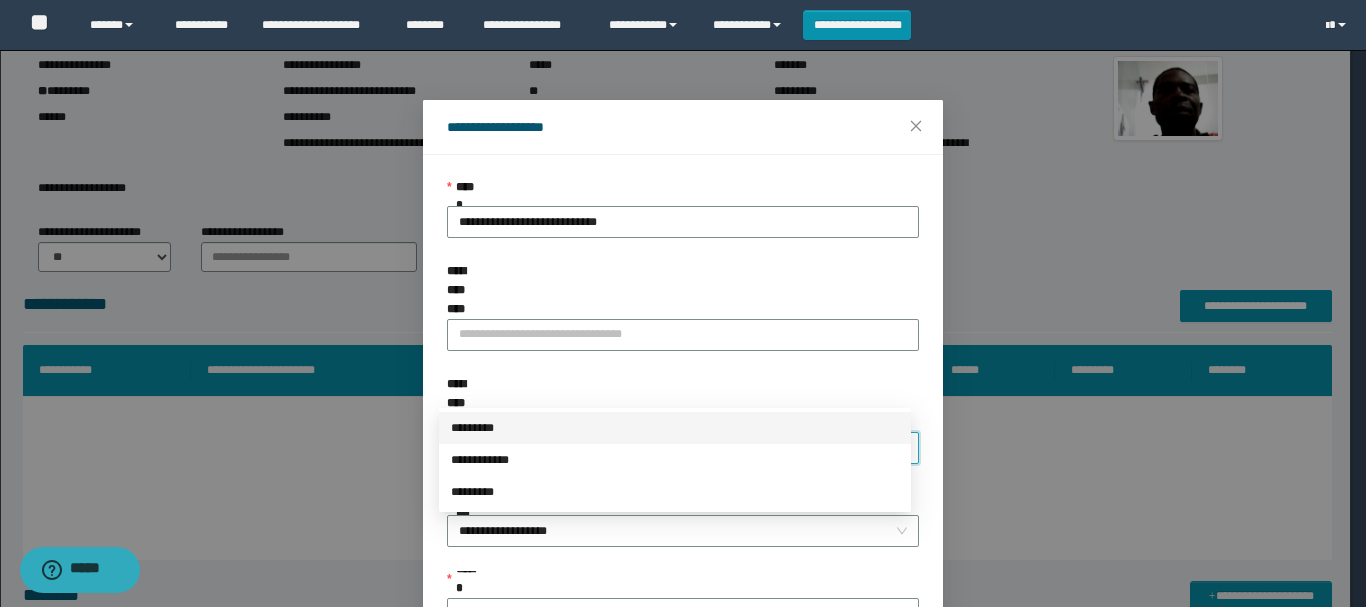 click on "*********" at bounding box center (675, 428) 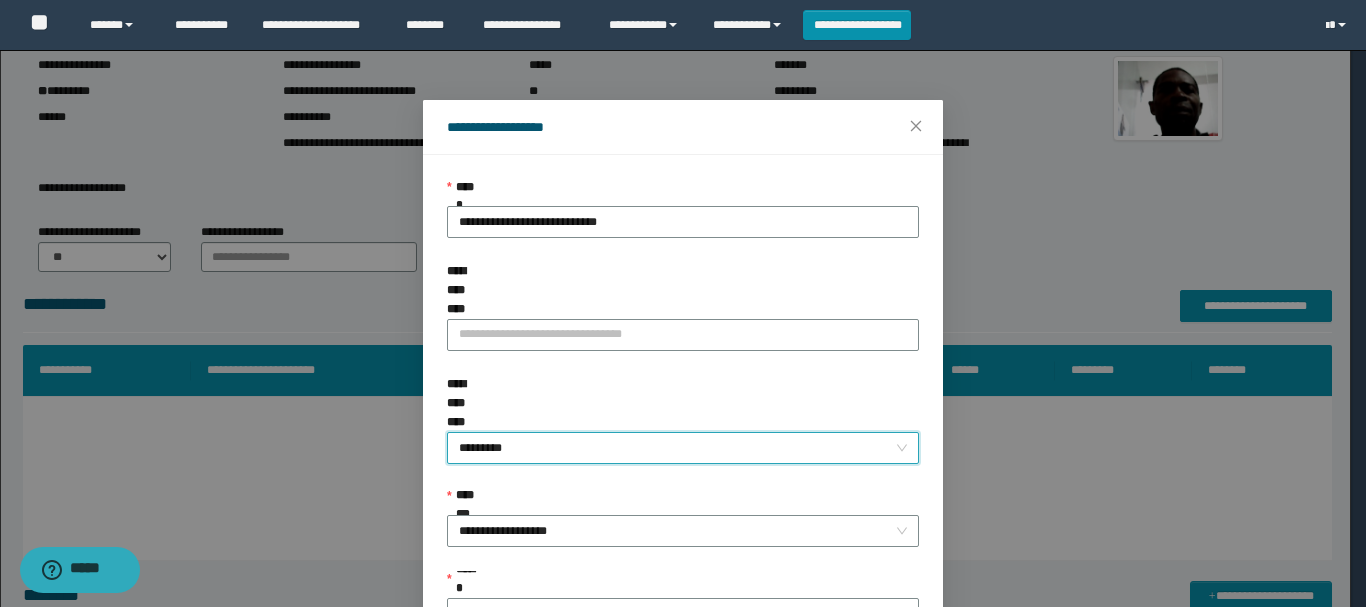 scroll, scrollTop: 100, scrollLeft: 0, axis: vertical 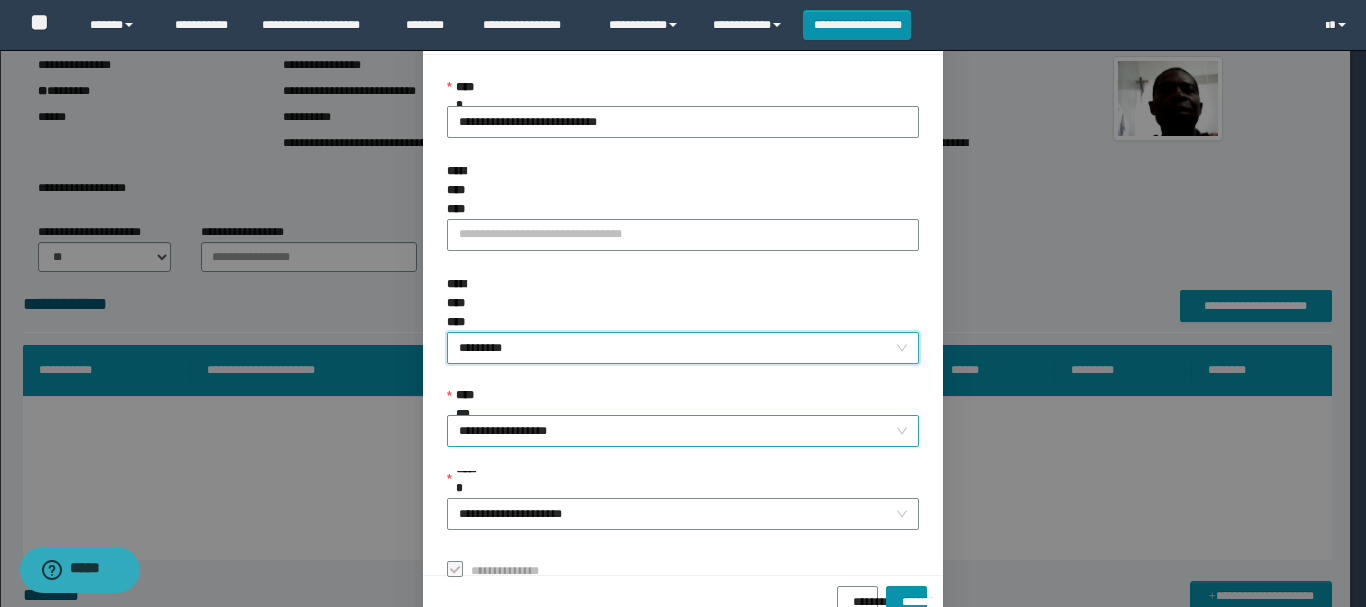 click on "**********" at bounding box center (683, 431) 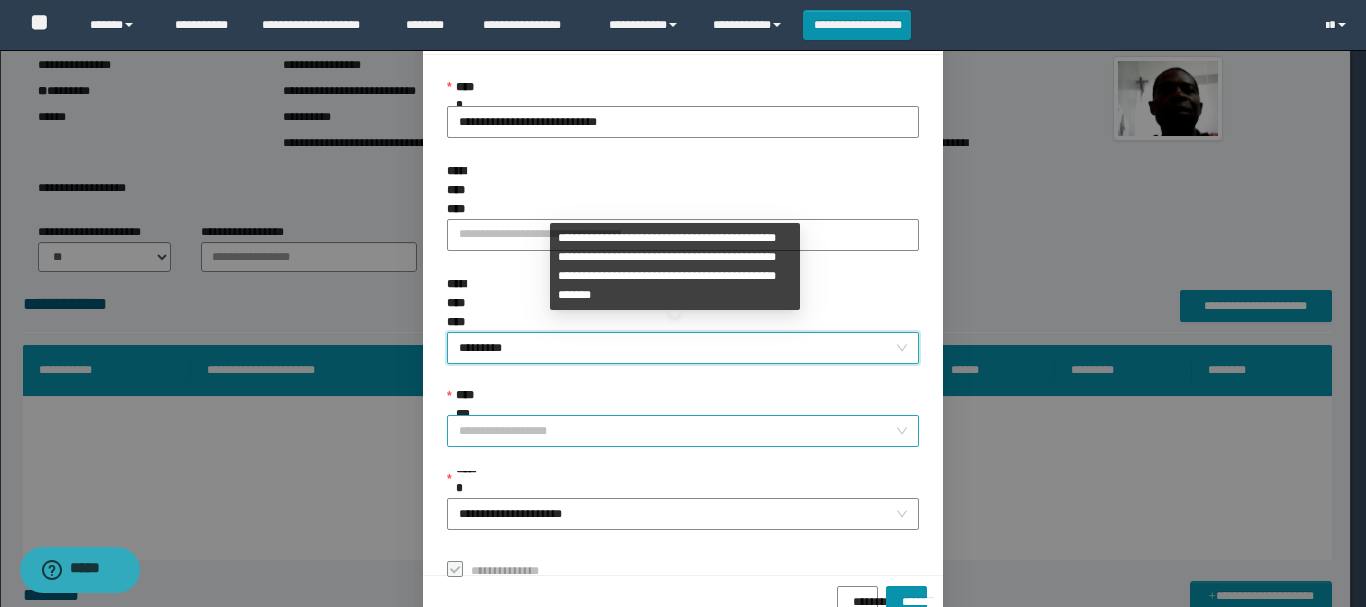 scroll, scrollTop: 192, scrollLeft: 0, axis: vertical 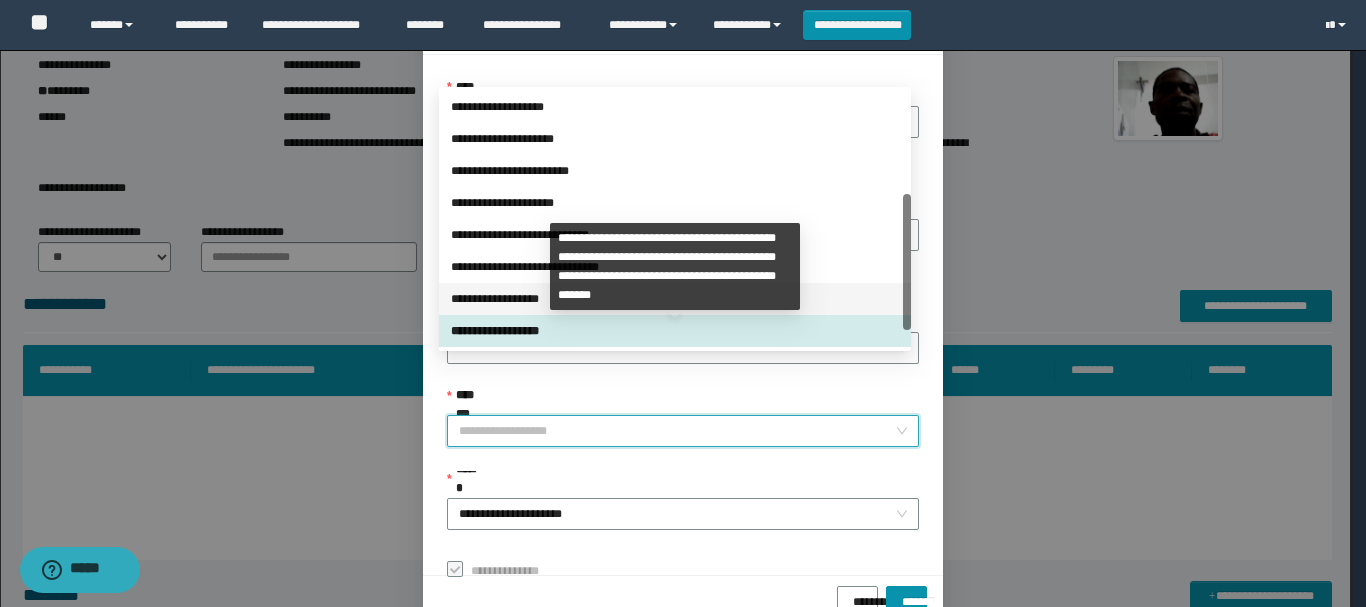 click on "**********" at bounding box center (675, 299) 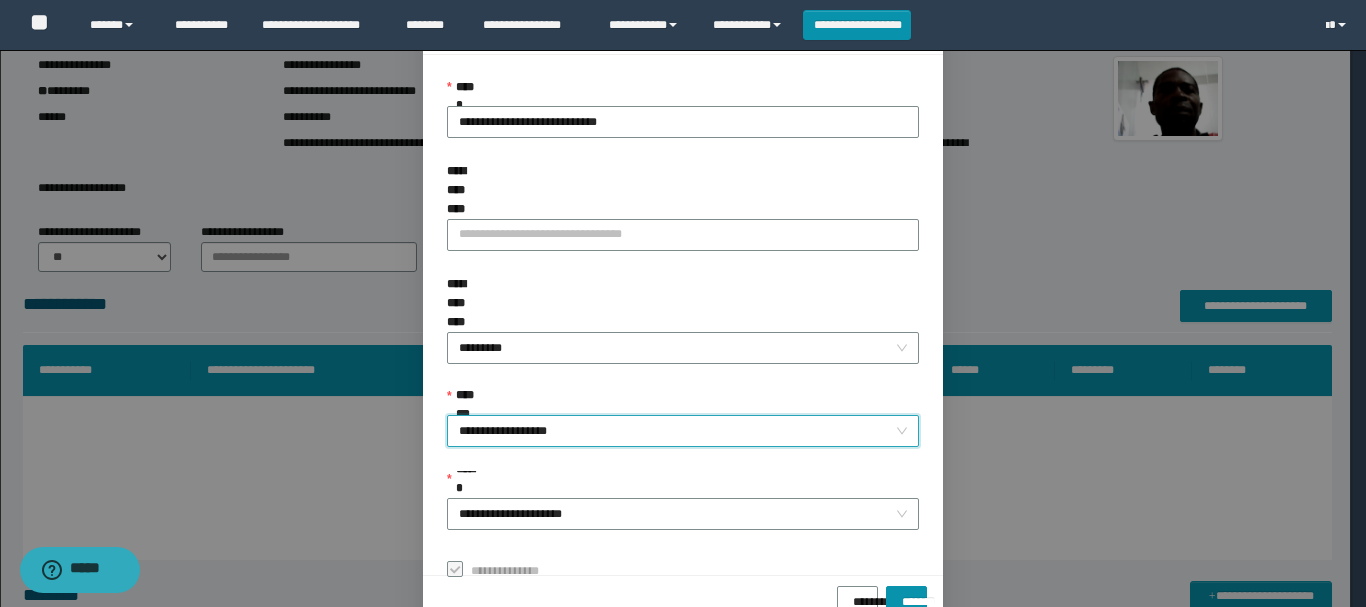 scroll, scrollTop: 145, scrollLeft: 0, axis: vertical 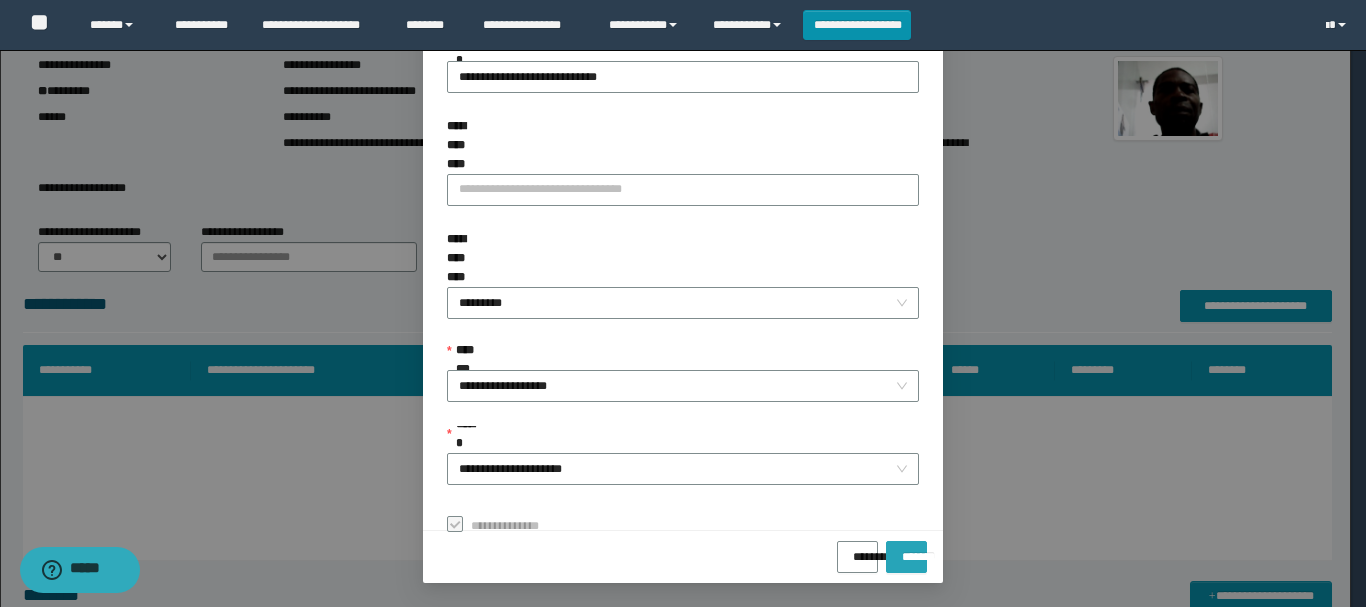click on "*******" at bounding box center (906, 550) 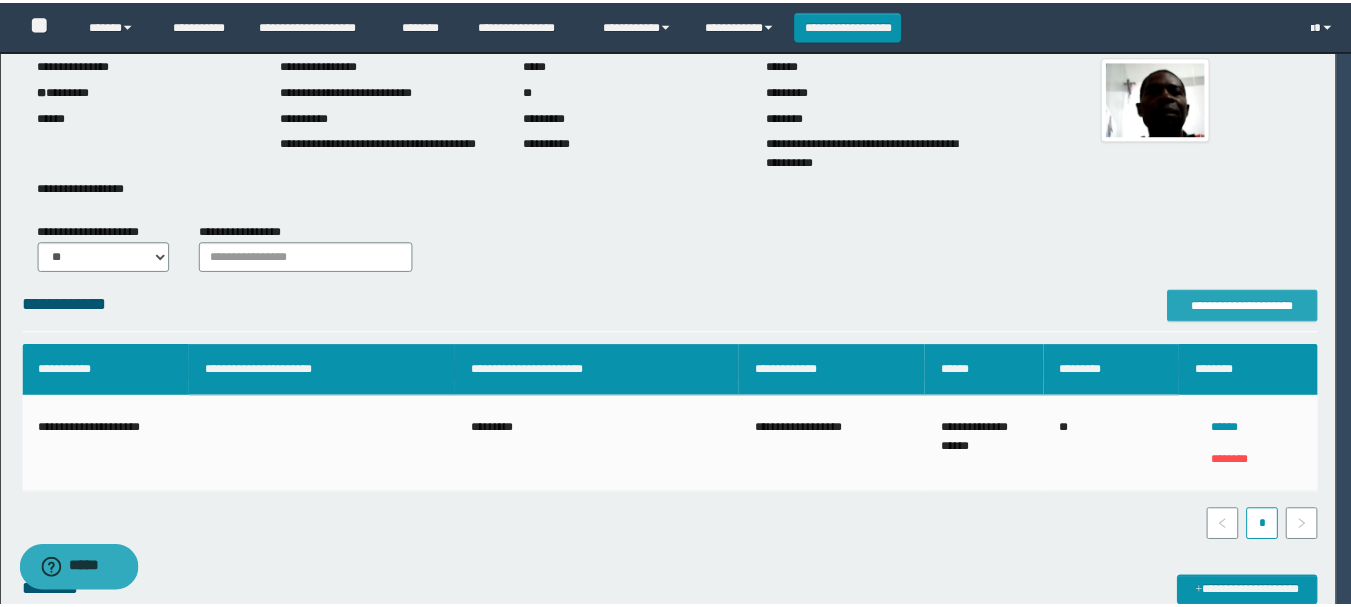 scroll, scrollTop: 0, scrollLeft: 0, axis: both 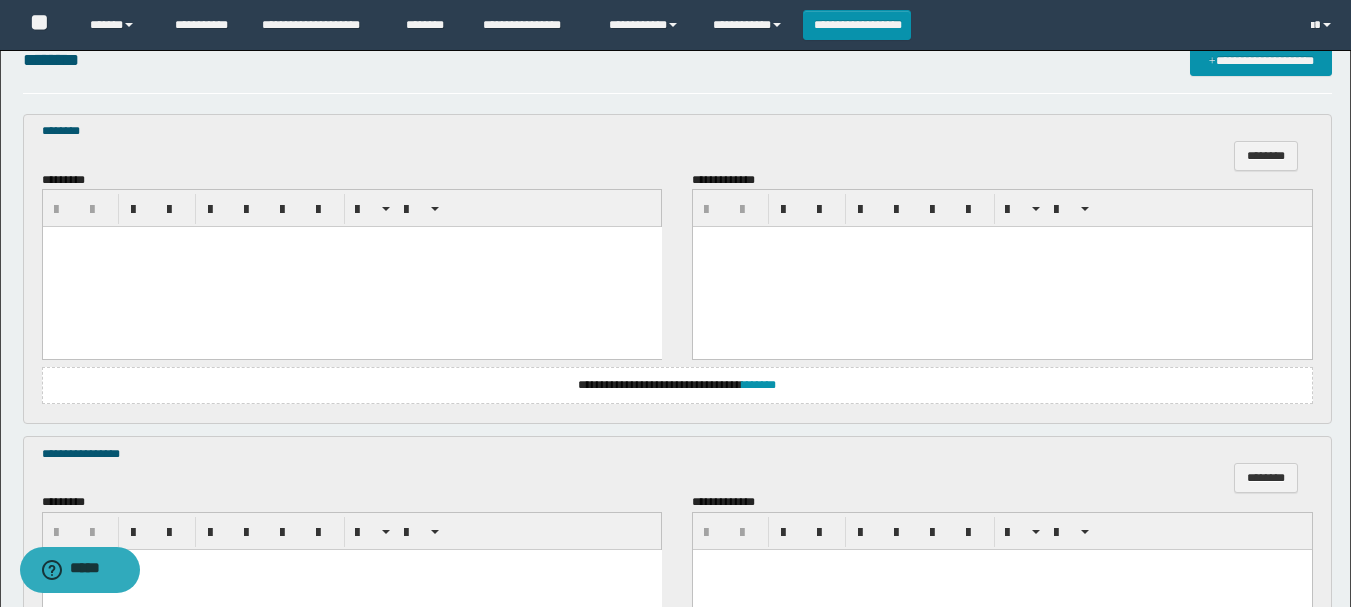 click at bounding box center (351, 267) 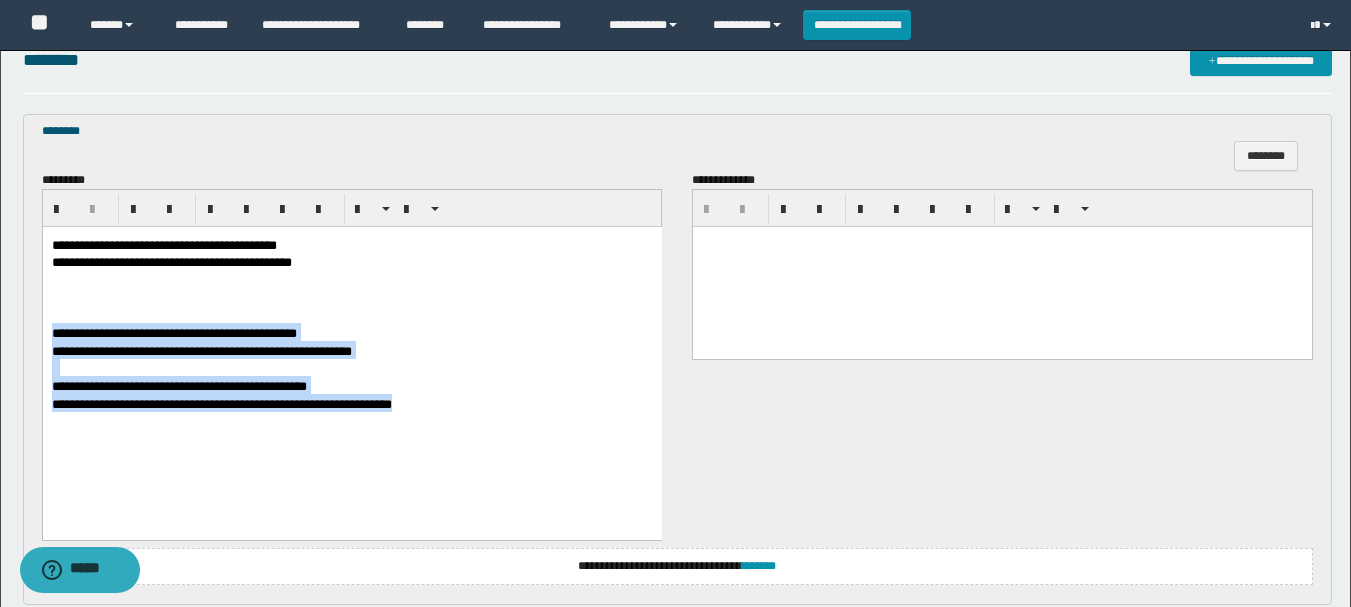 drag, startPoint x: 51, startPoint y: 335, endPoint x: 602, endPoint y: 413, distance: 556.49347 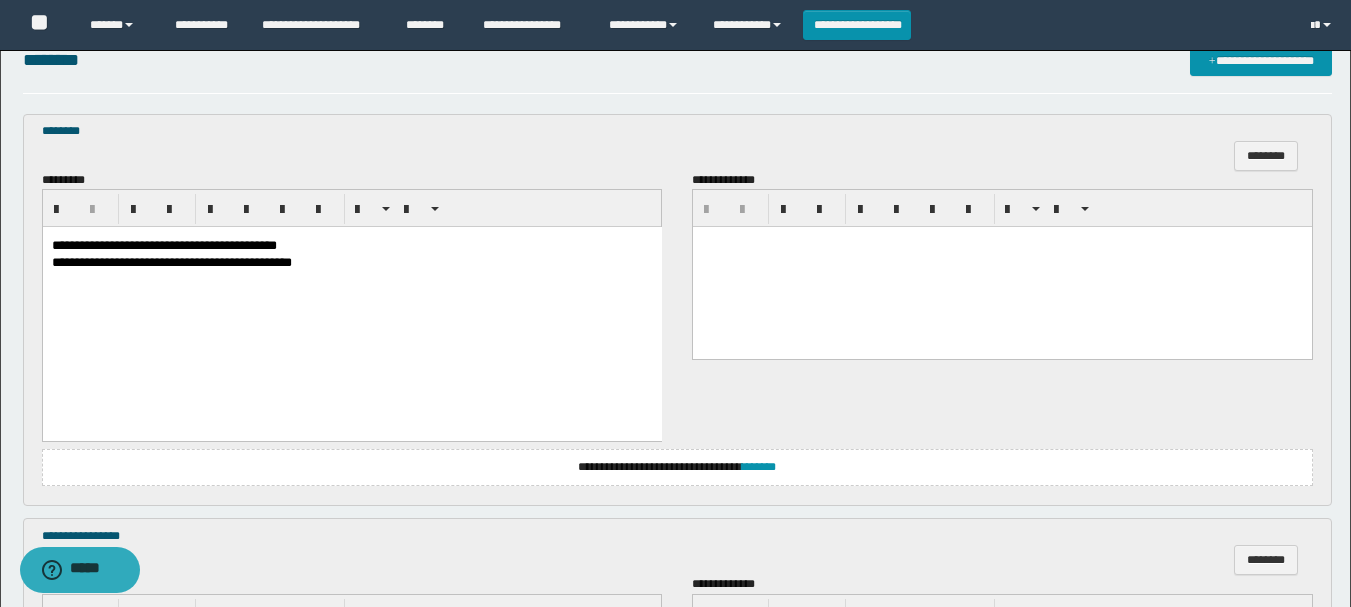 click on "**********" at bounding box center [163, 245] 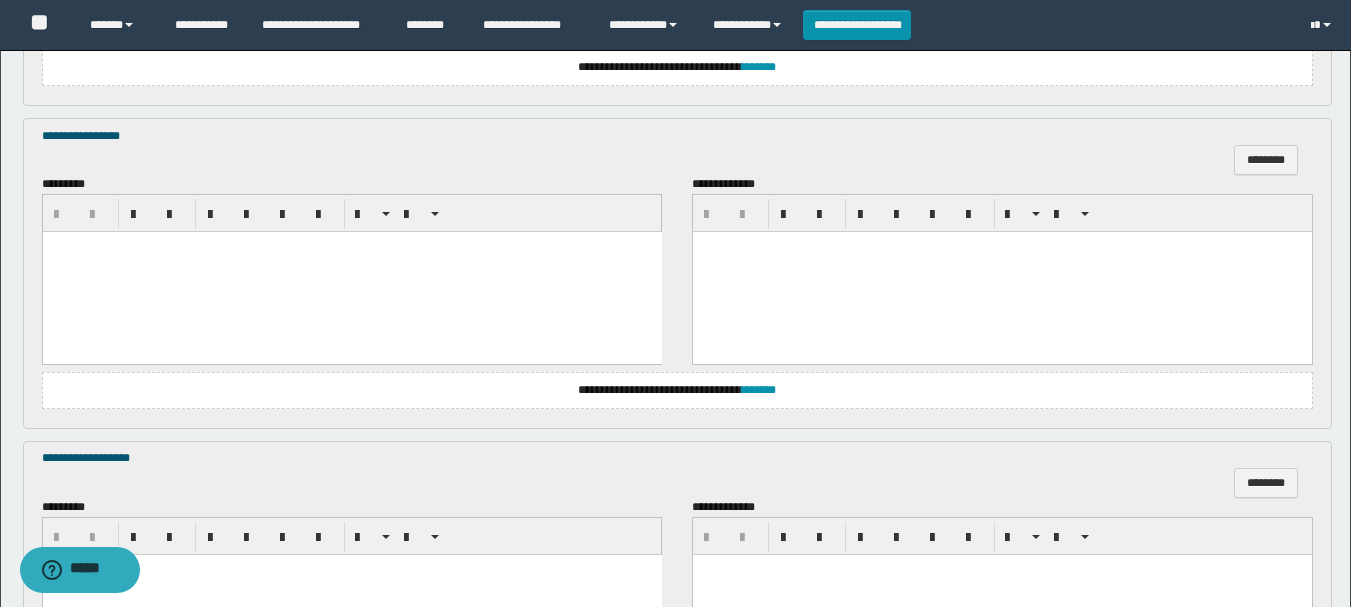 click at bounding box center [351, 247] 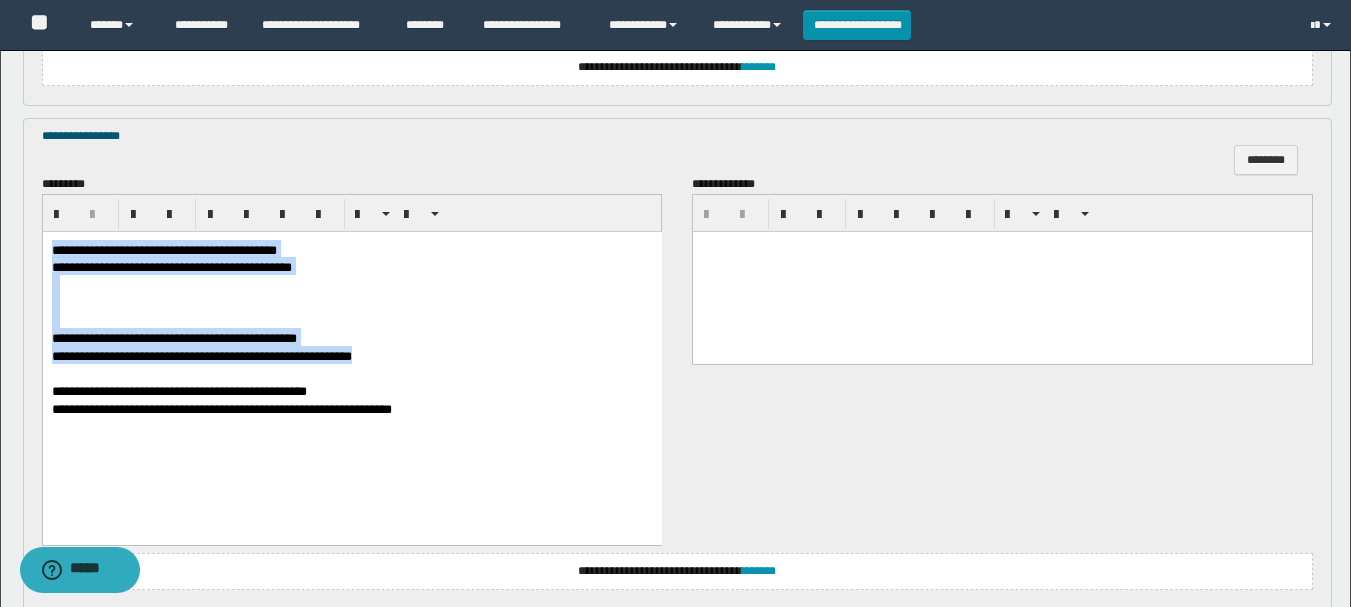 drag, startPoint x: 54, startPoint y: 251, endPoint x: 484, endPoint y: 363, distance: 444.3467 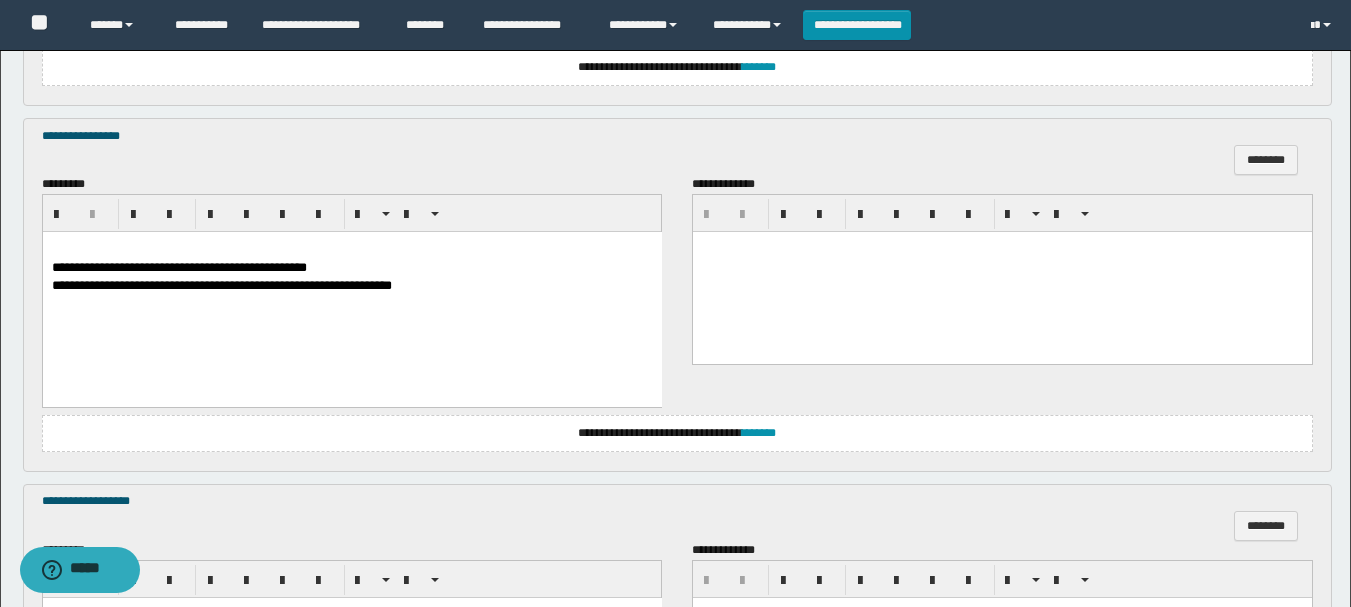 click on "**********" at bounding box center [178, 267] 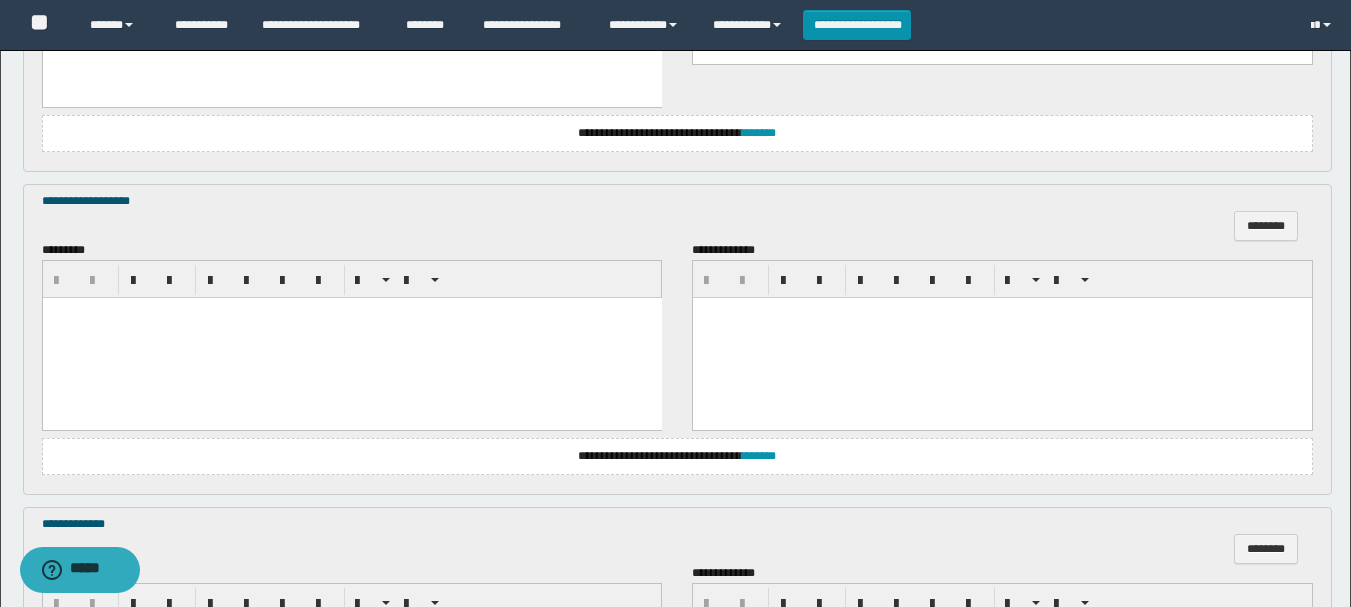 click at bounding box center (351, 337) 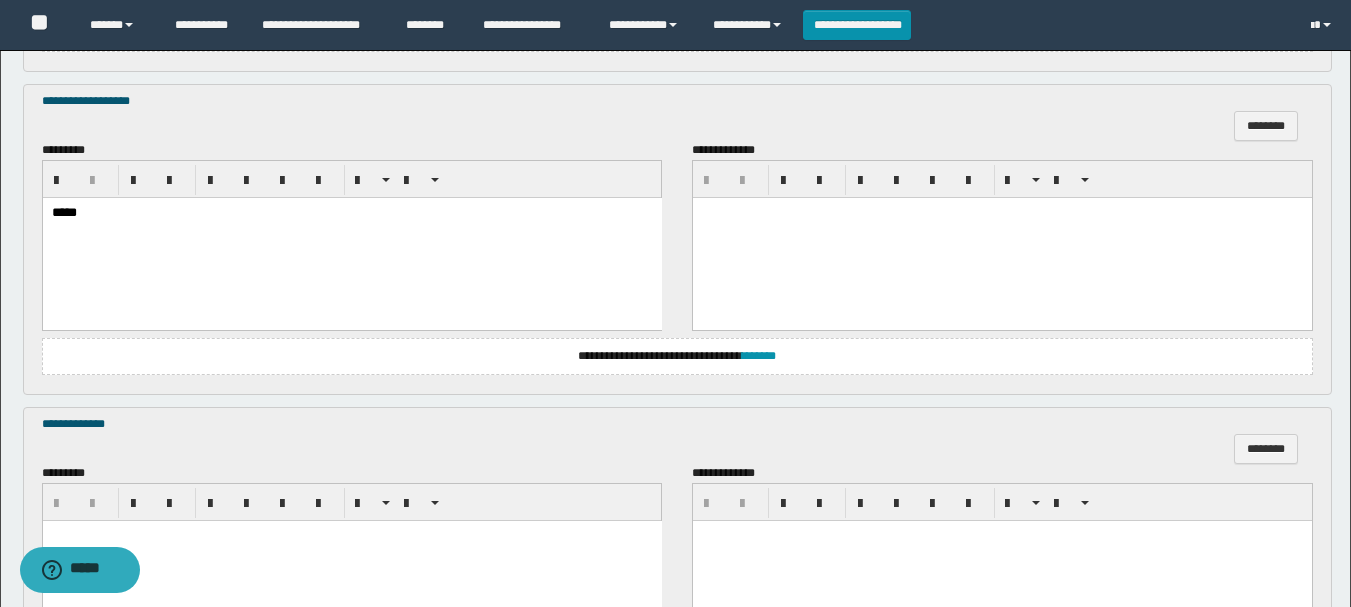 scroll, scrollTop: 1500, scrollLeft: 0, axis: vertical 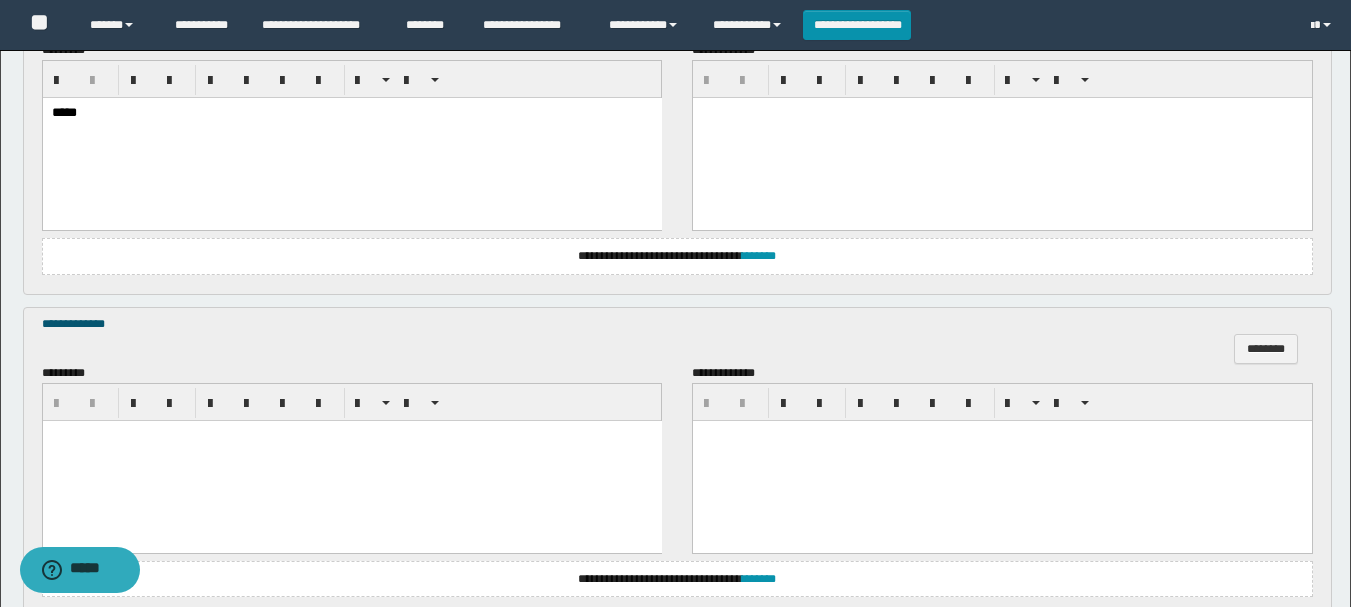 click at bounding box center [351, 460] 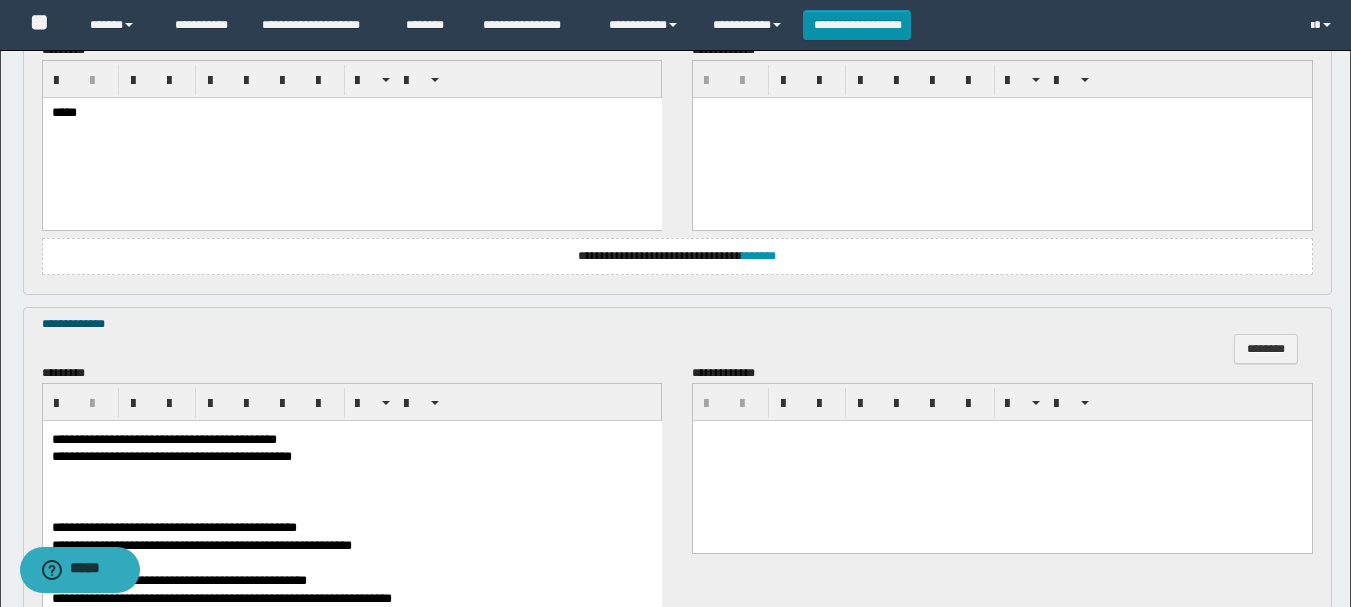 scroll, scrollTop: 1600, scrollLeft: 0, axis: vertical 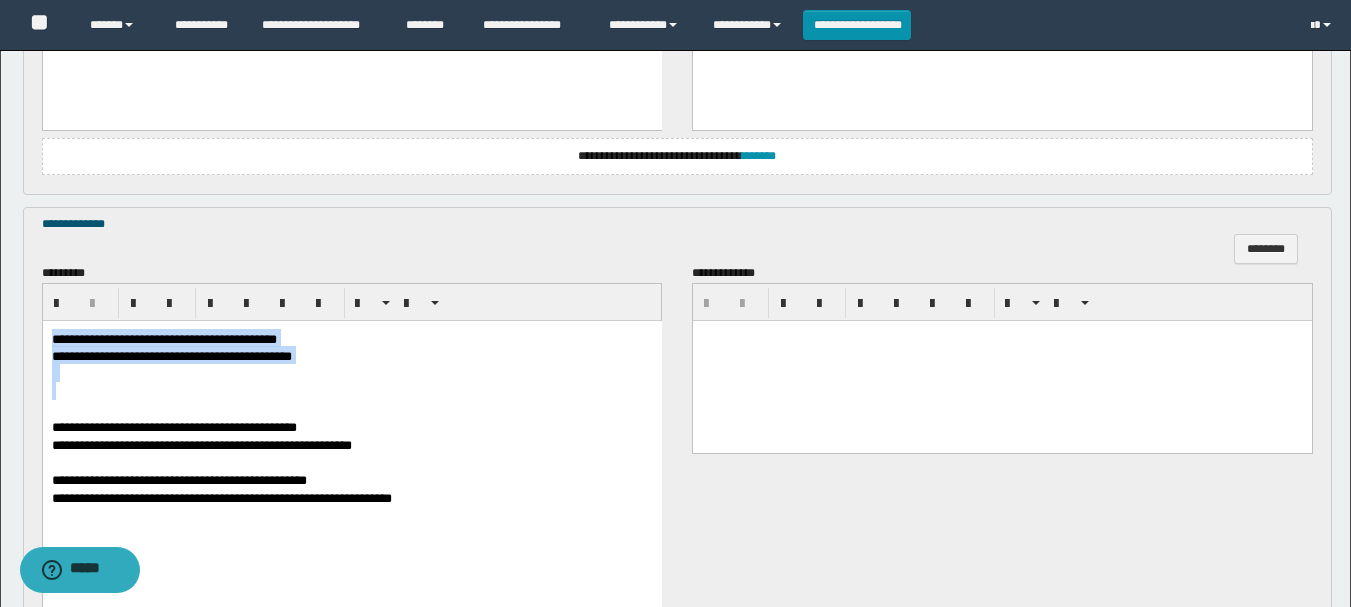 drag, startPoint x: 55, startPoint y: 337, endPoint x: 470, endPoint y: 401, distance: 419.90594 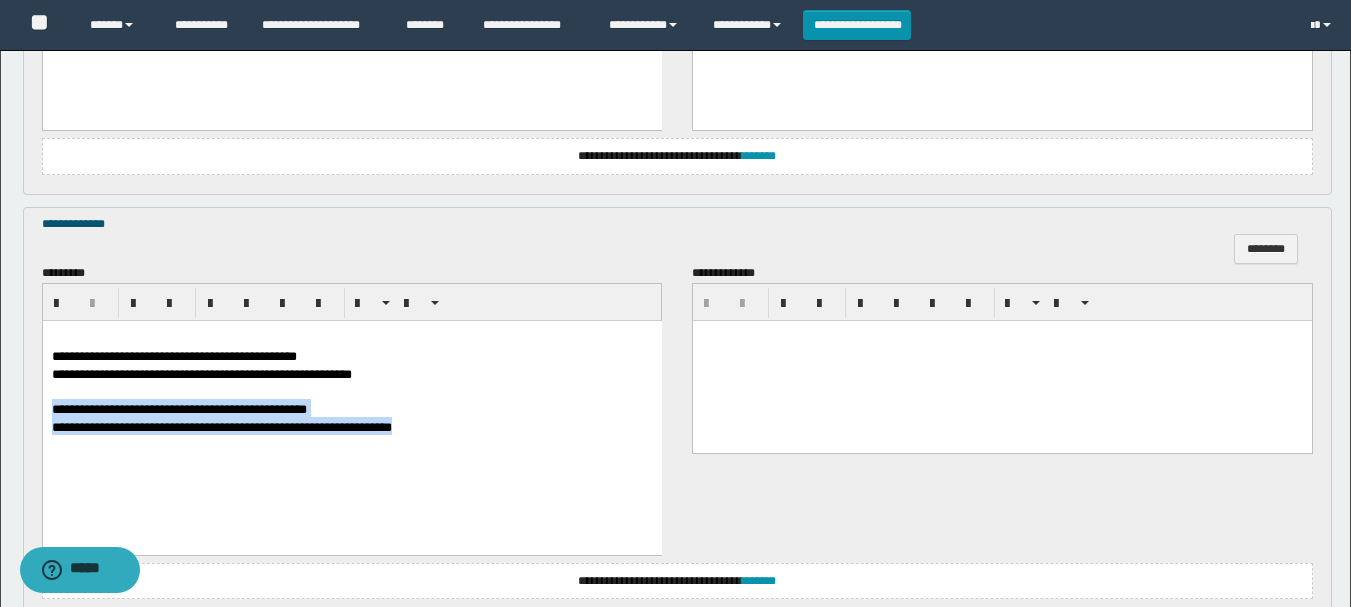 drag, startPoint x: 54, startPoint y: 414, endPoint x: 633, endPoint y: 528, distance: 590.1161 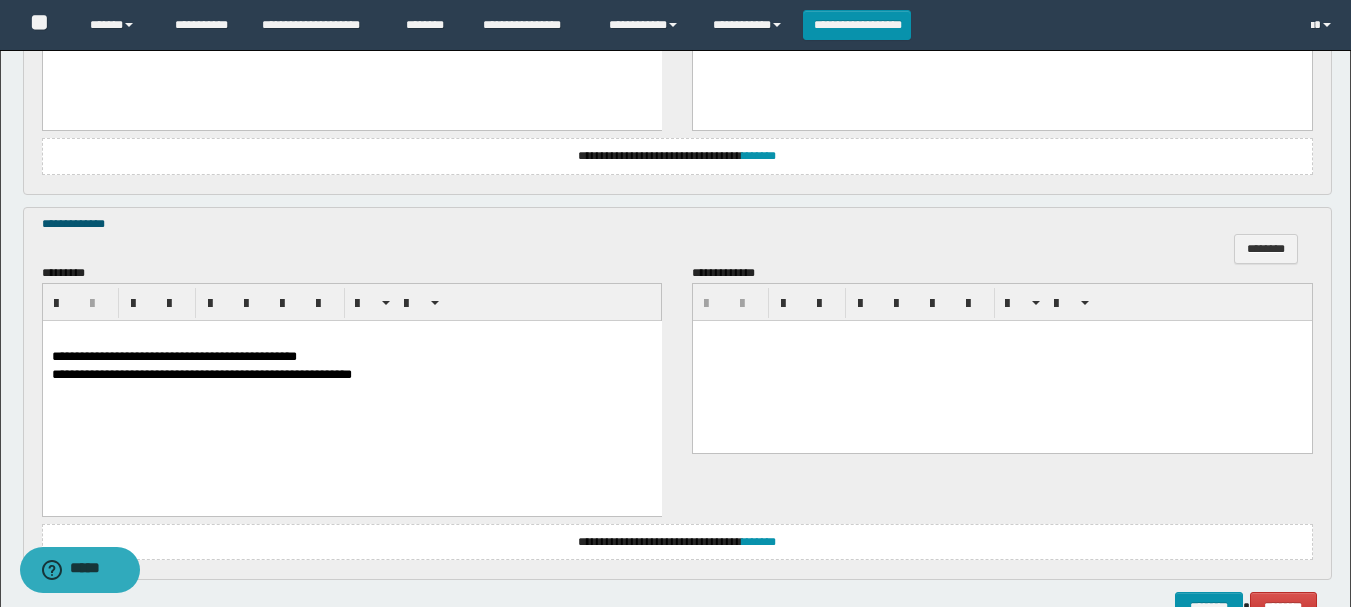 click on "**********" at bounding box center (173, 355) 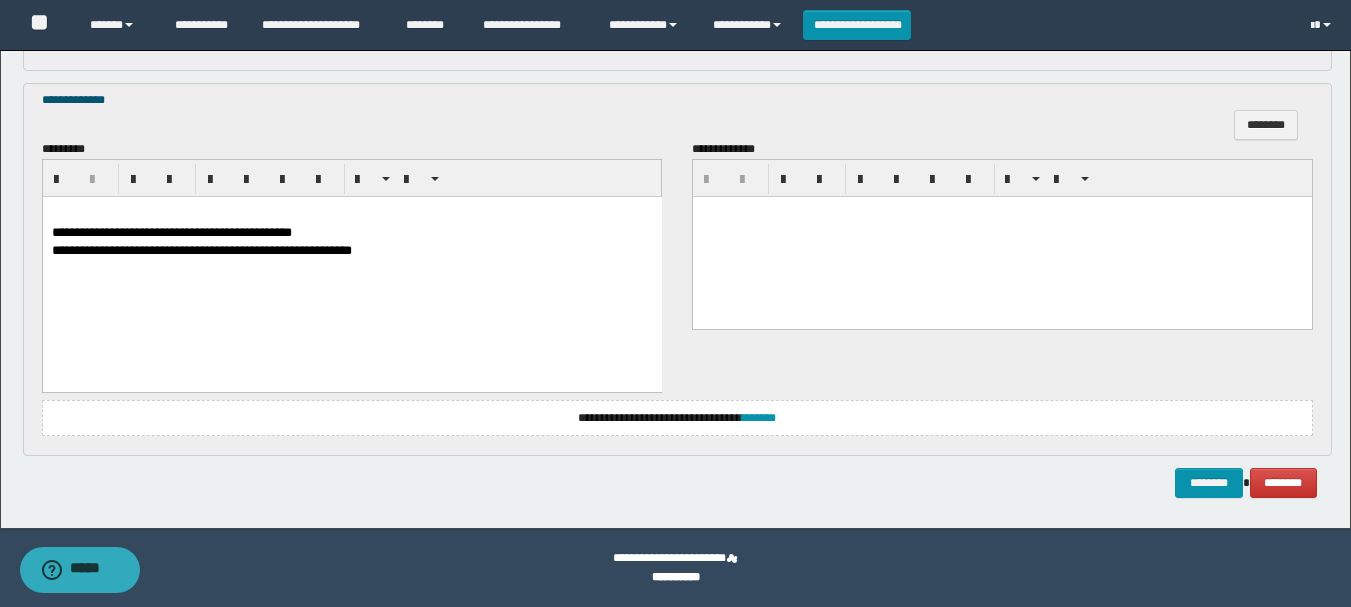 scroll, scrollTop: 1324, scrollLeft: 0, axis: vertical 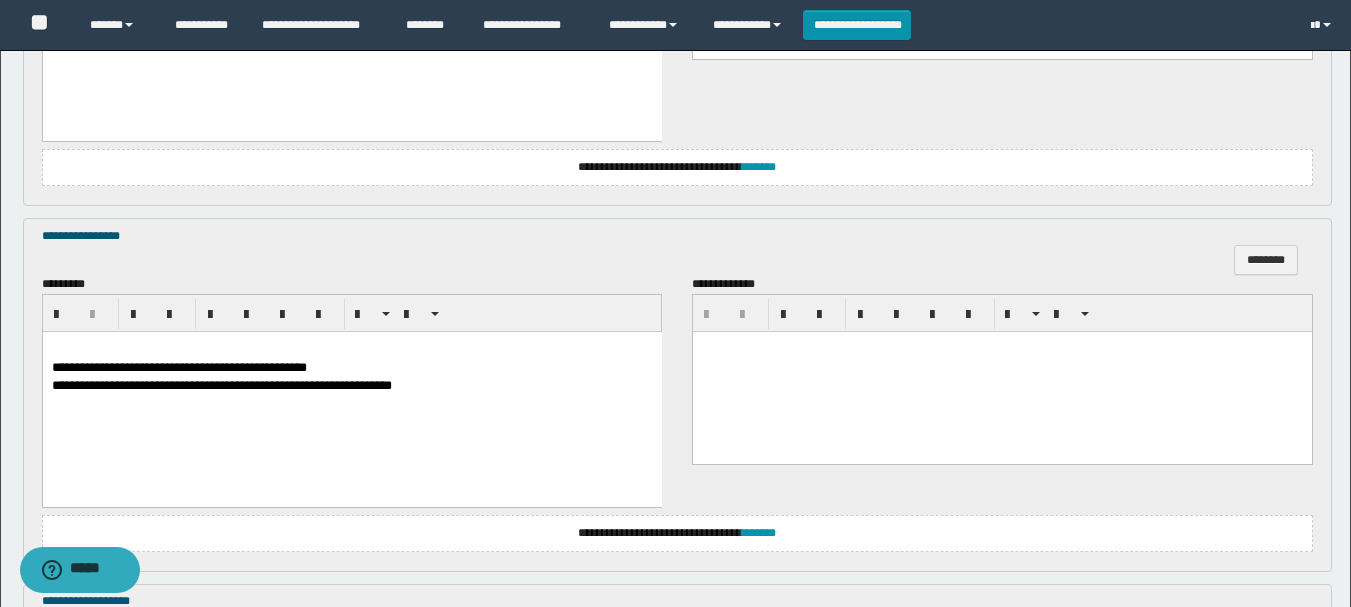 click on "**********" at bounding box center [677, 167] 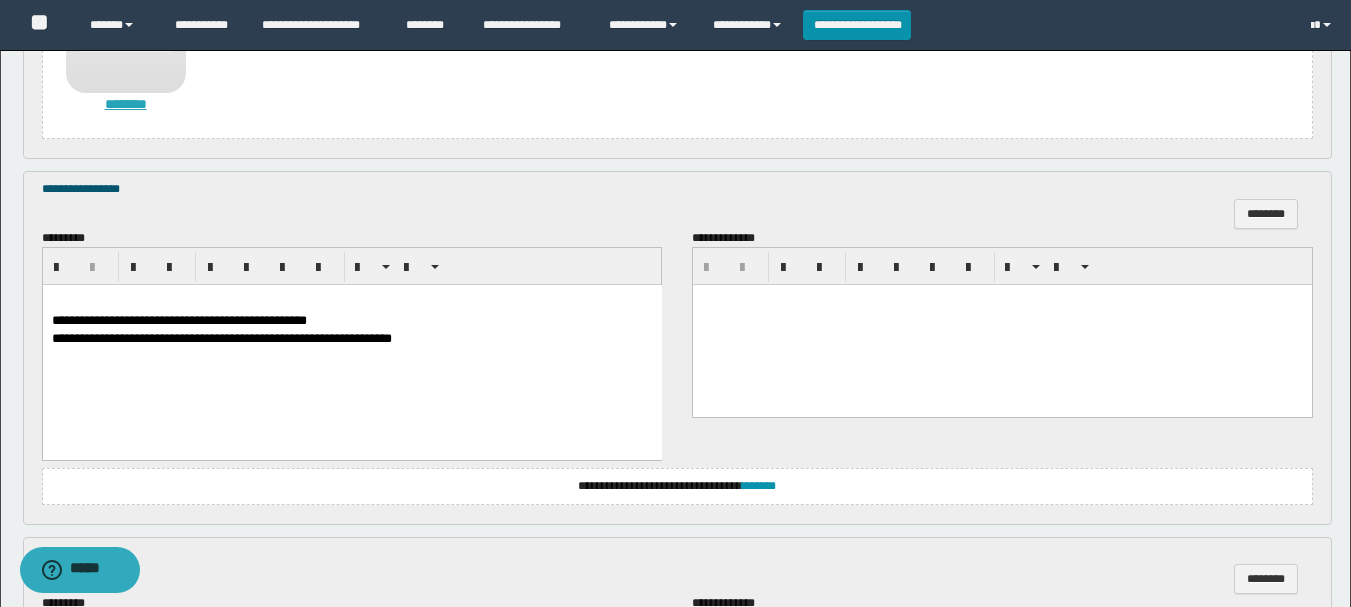 scroll, scrollTop: 1000, scrollLeft: 0, axis: vertical 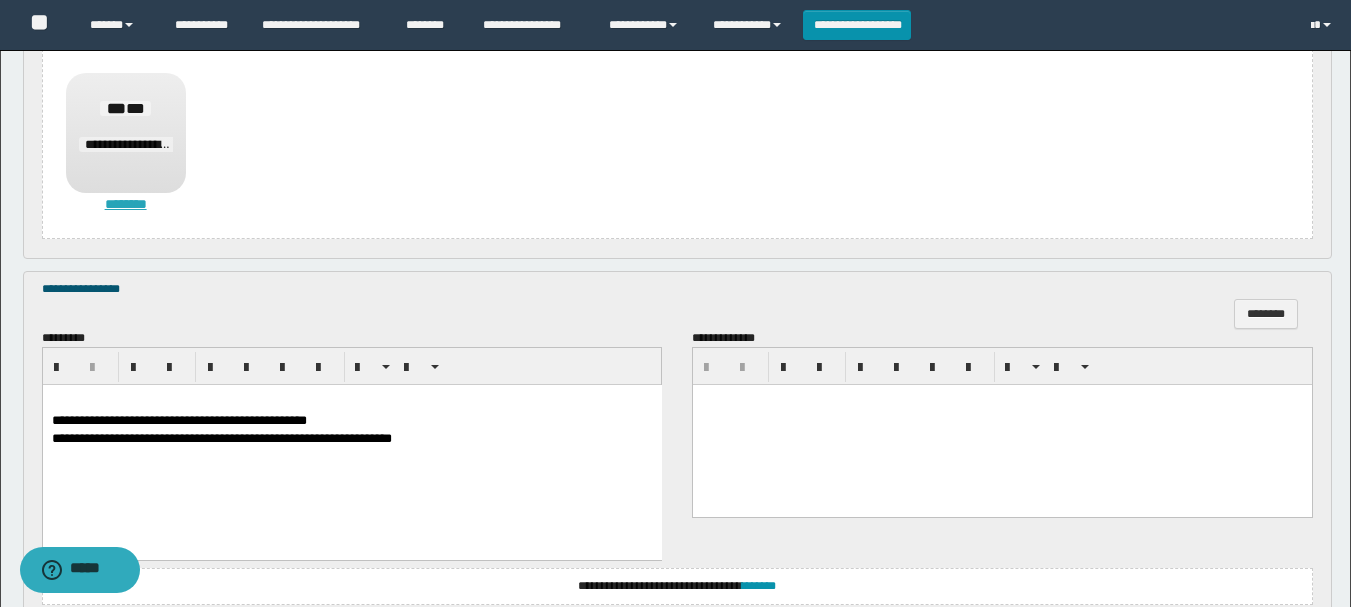 click on "********" at bounding box center (126, 204) 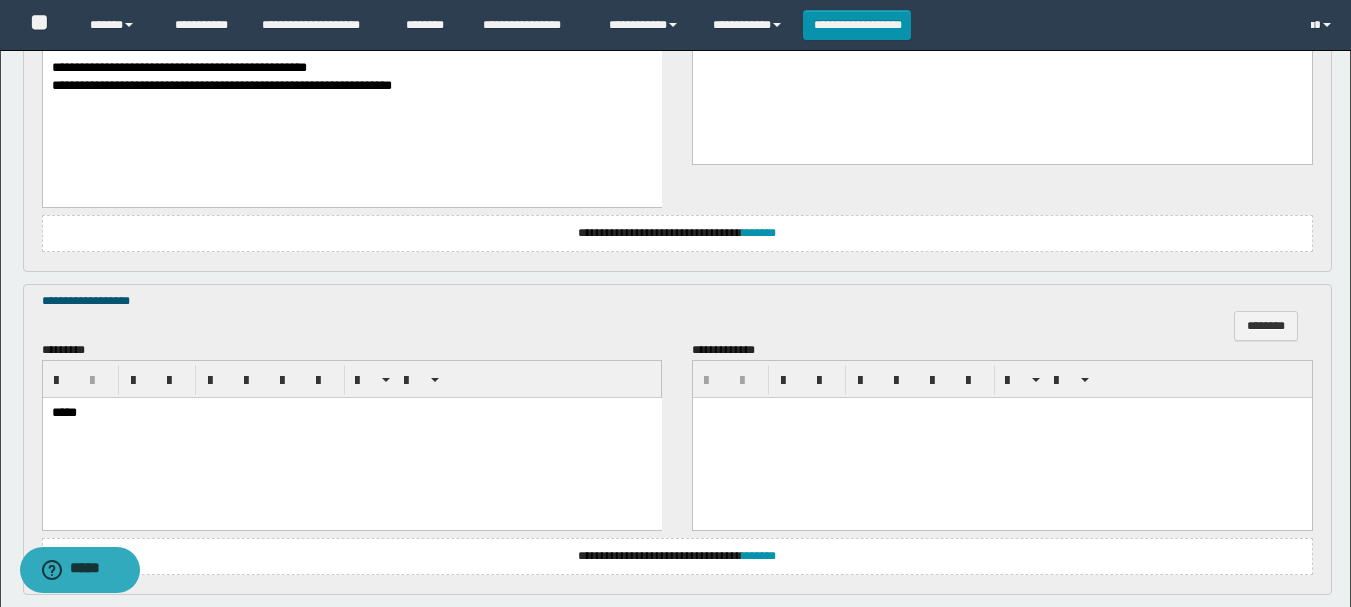 scroll, scrollTop: 1300, scrollLeft: 0, axis: vertical 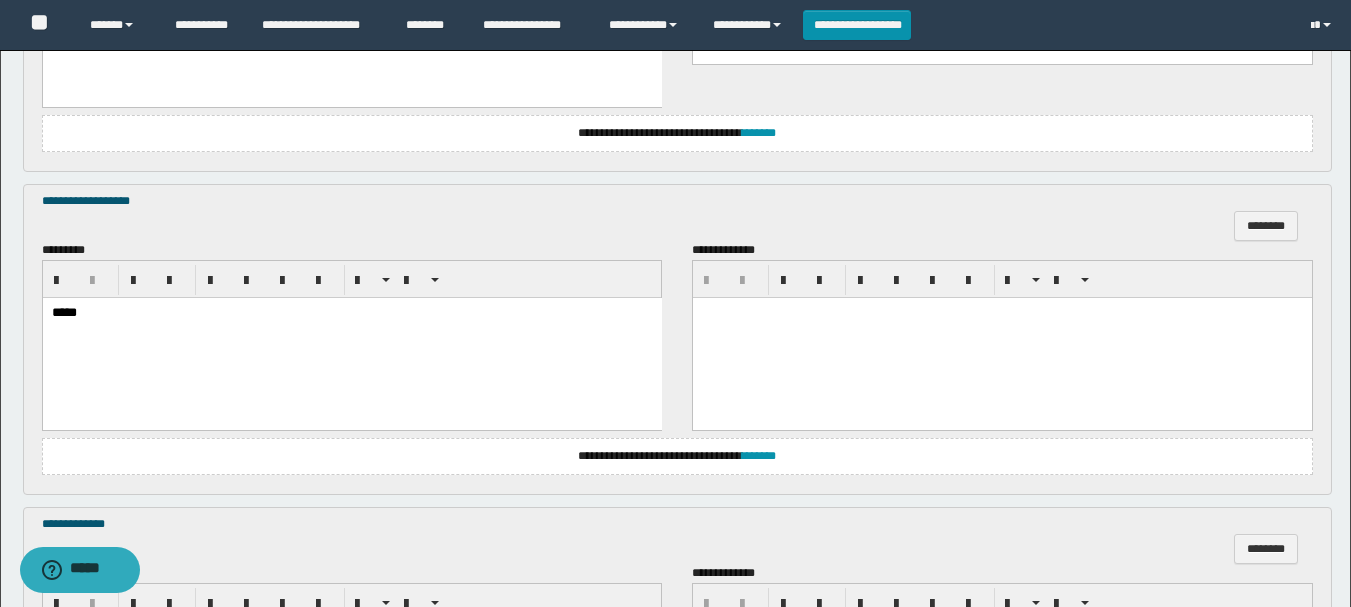 click on "**********" at bounding box center [677, 456] 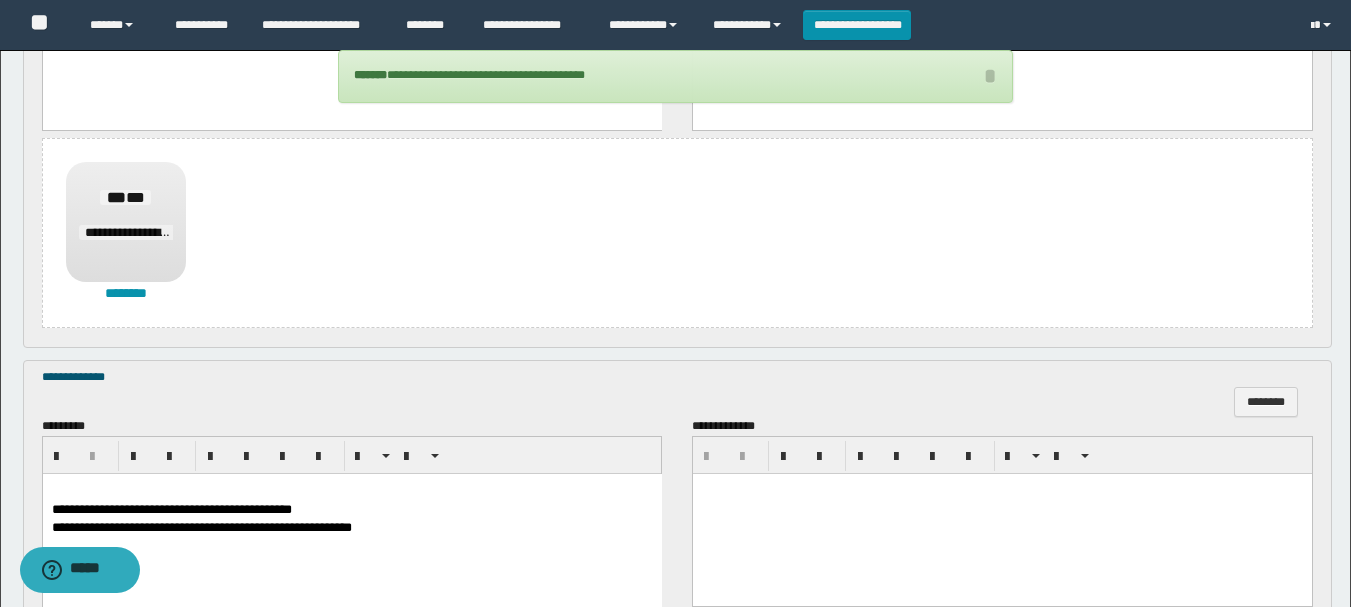 scroll, scrollTop: 1877, scrollLeft: 0, axis: vertical 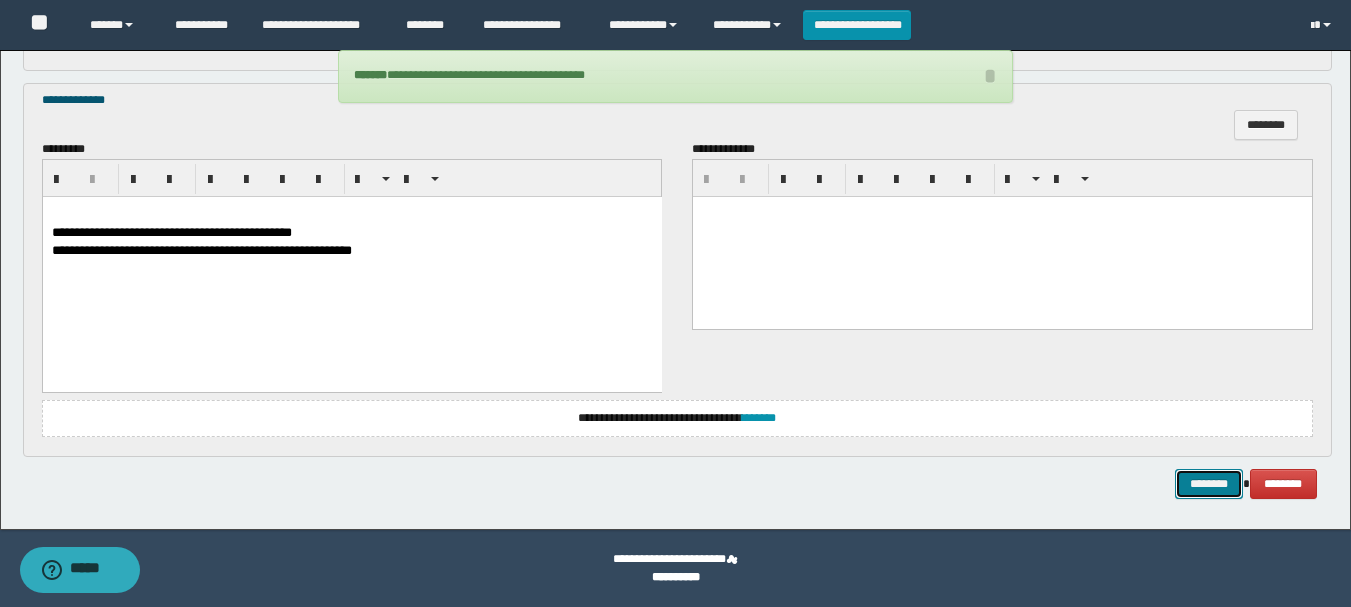 click on "********" at bounding box center [1209, 484] 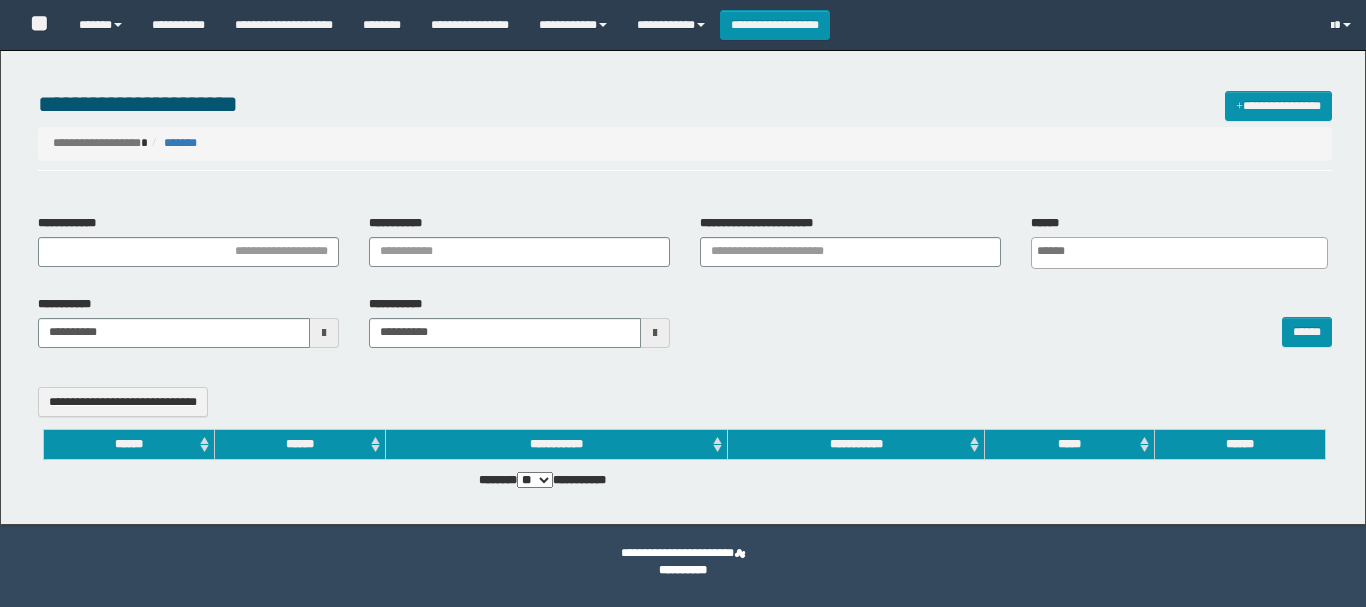 select 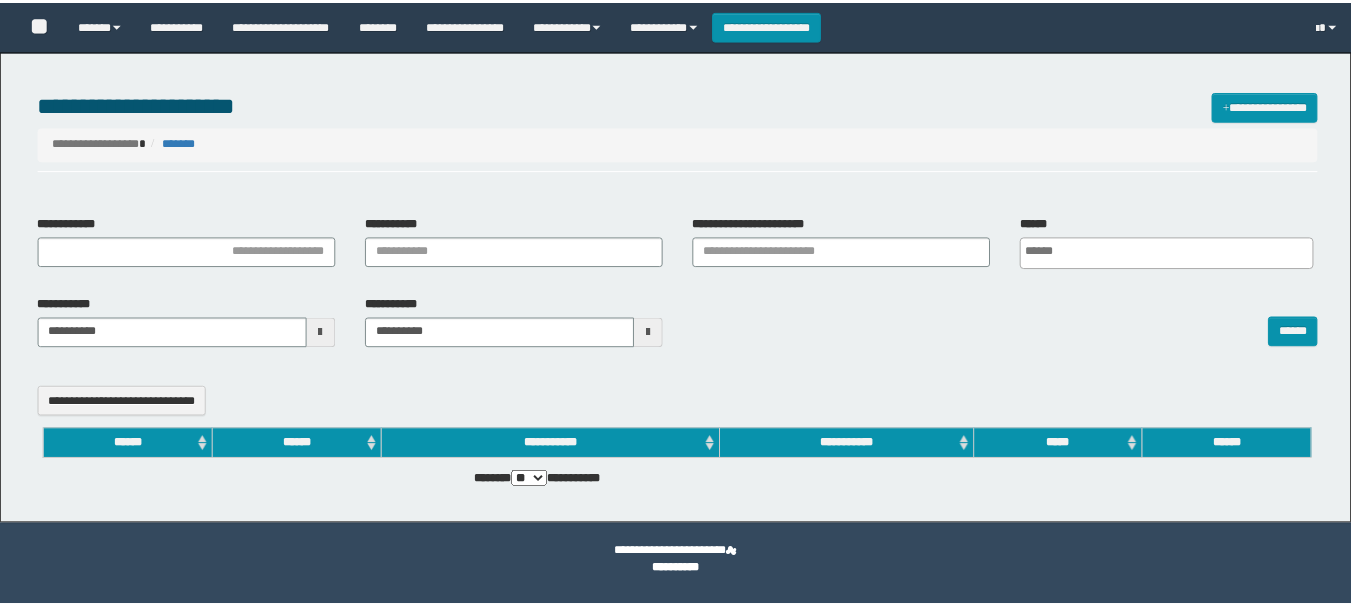 scroll, scrollTop: 0, scrollLeft: 0, axis: both 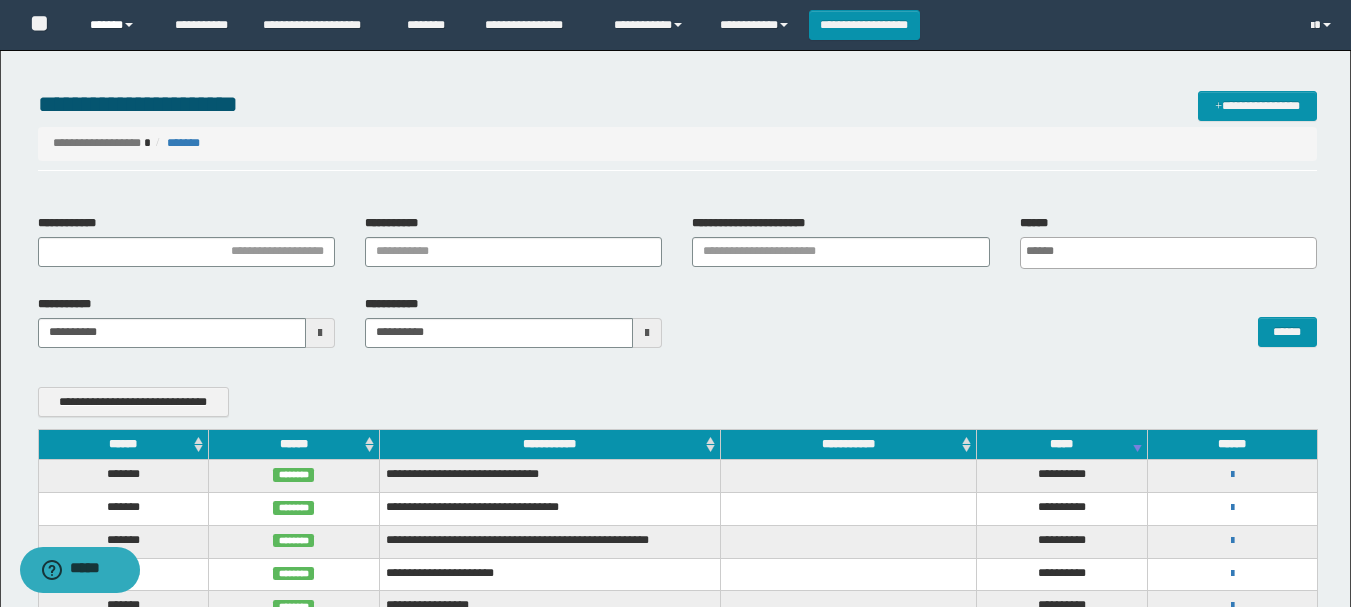 click on "******" at bounding box center (117, 25) 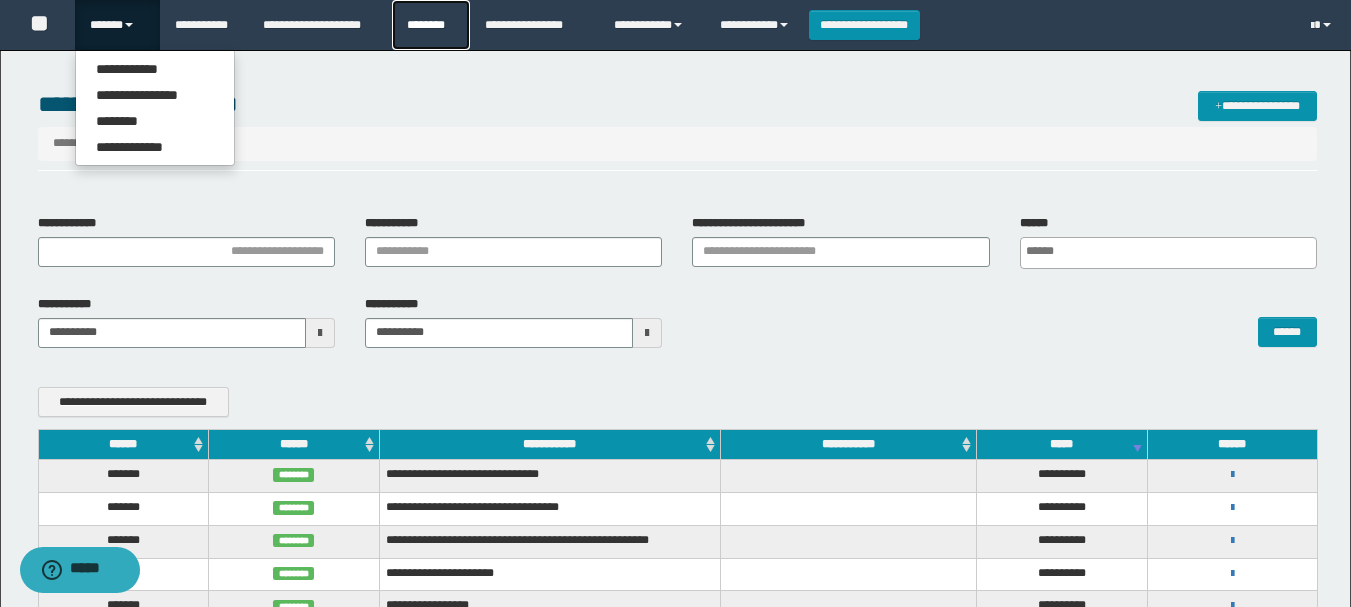 click on "********" at bounding box center [431, 25] 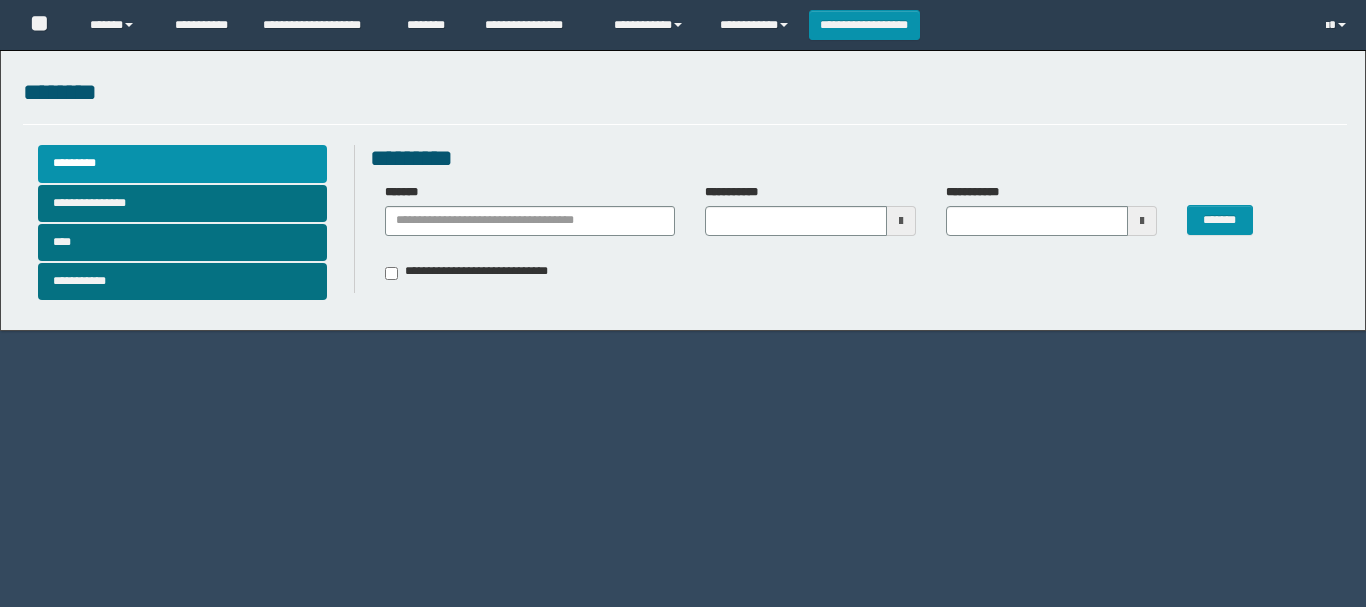 scroll, scrollTop: 0, scrollLeft: 0, axis: both 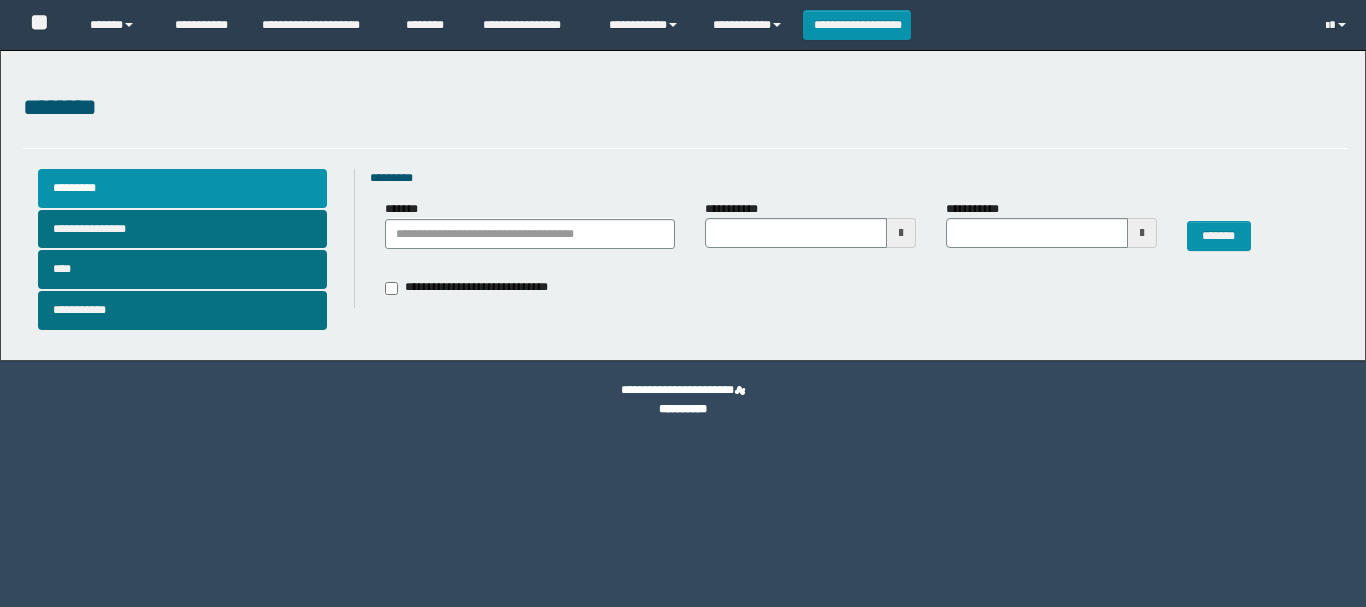 type 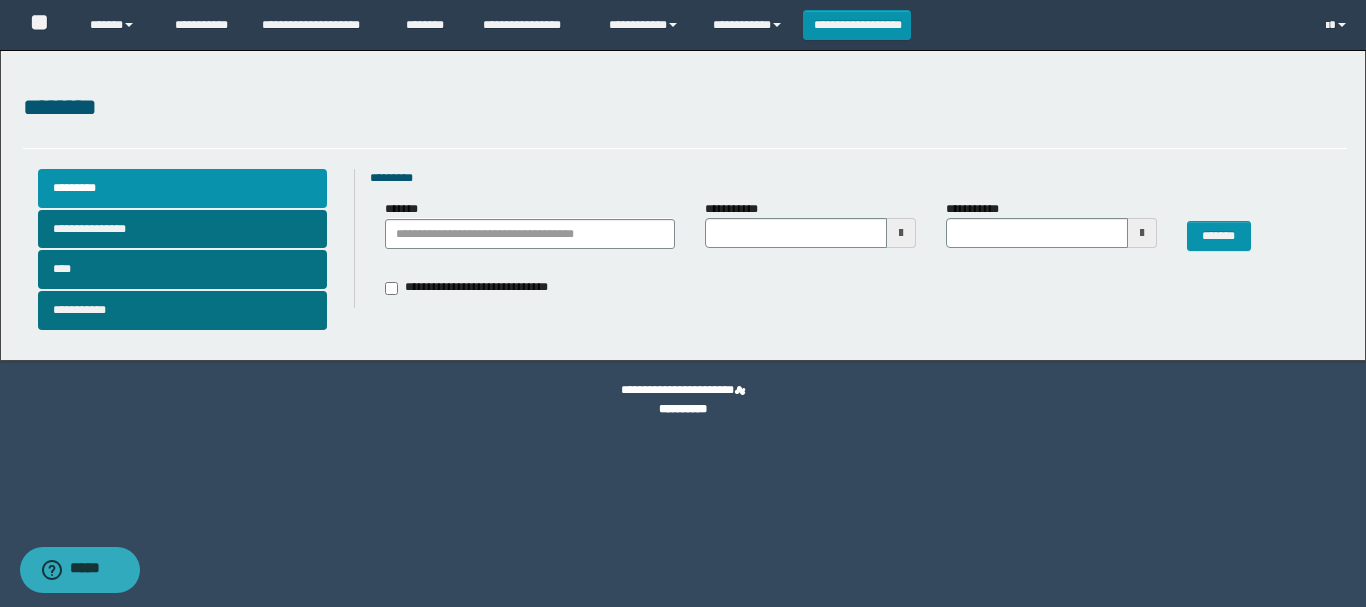 type 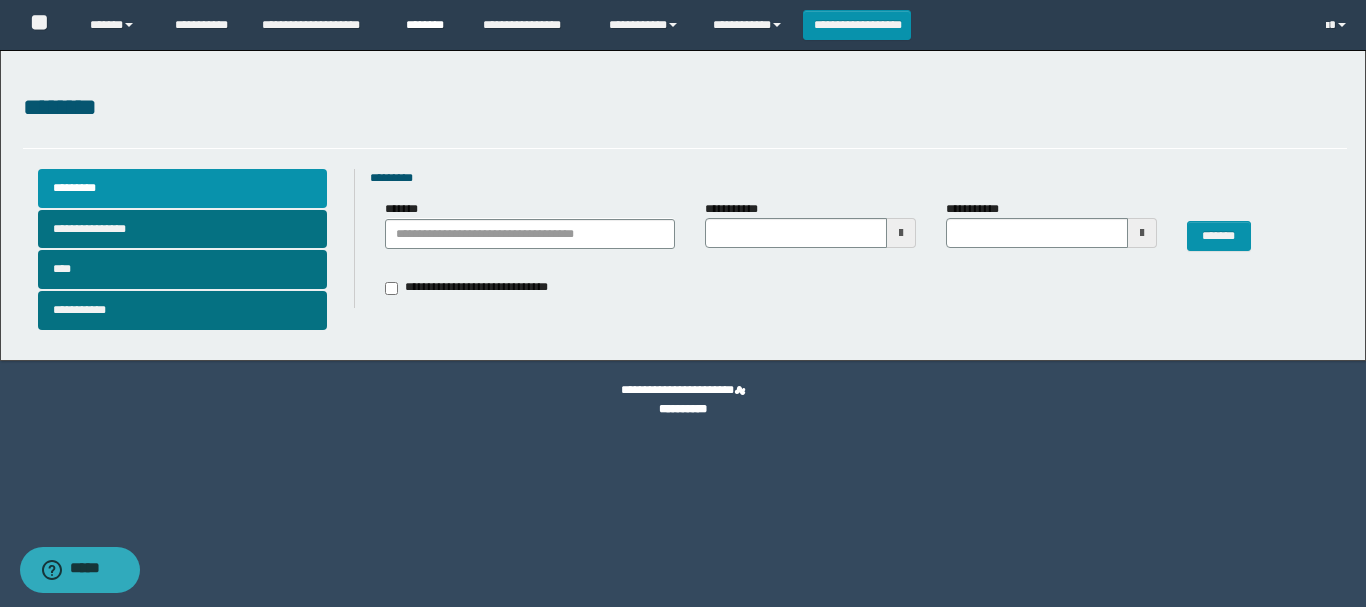 click on "********" at bounding box center [429, 25] 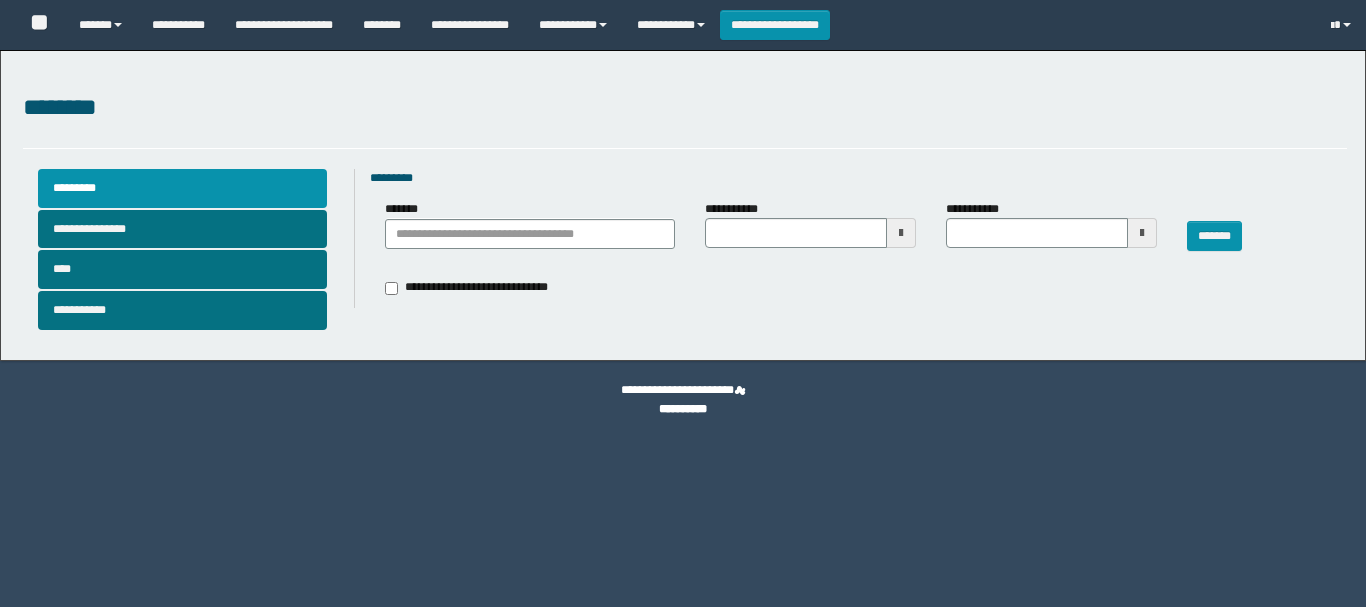 scroll, scrollTop: 0, scrollLeft: 0, axis: both 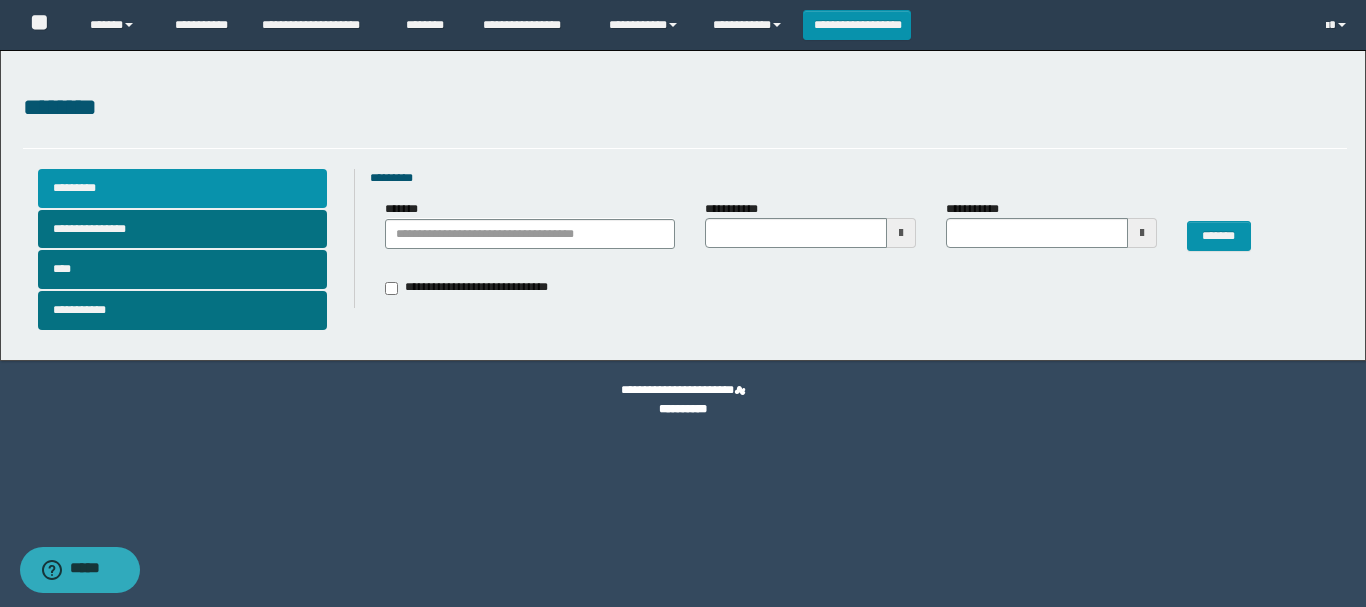click on "*********" at bounding box center [182, 188] 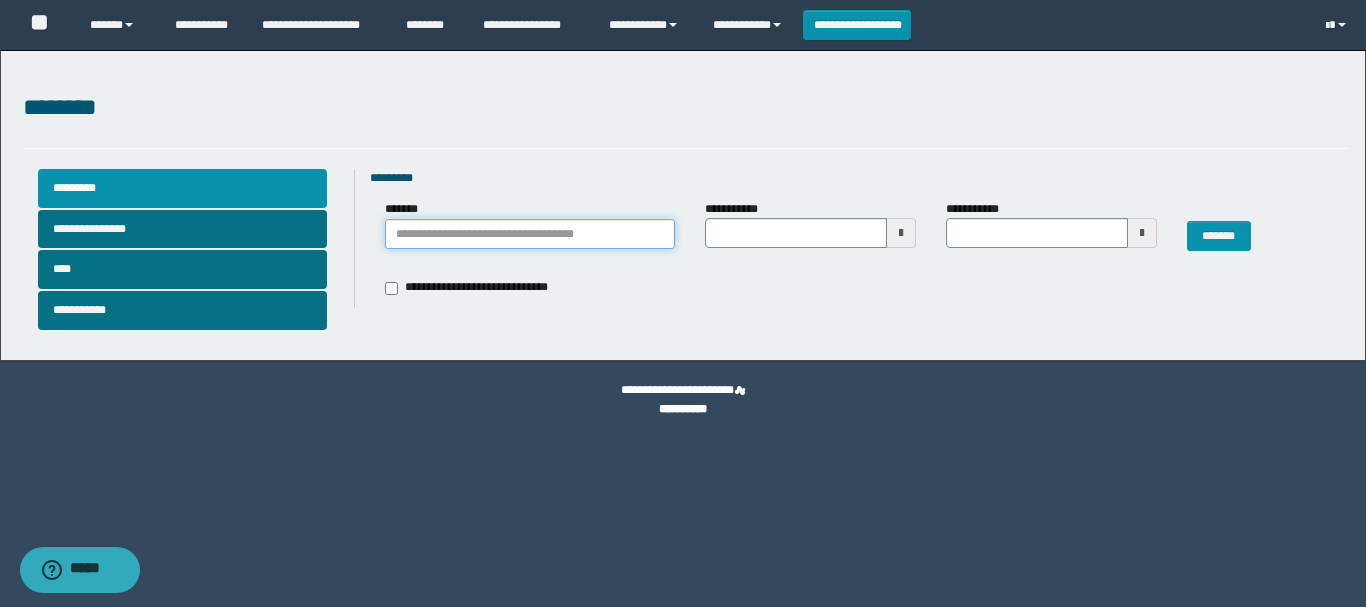 click on "*******" at bounding box center (530, 234) 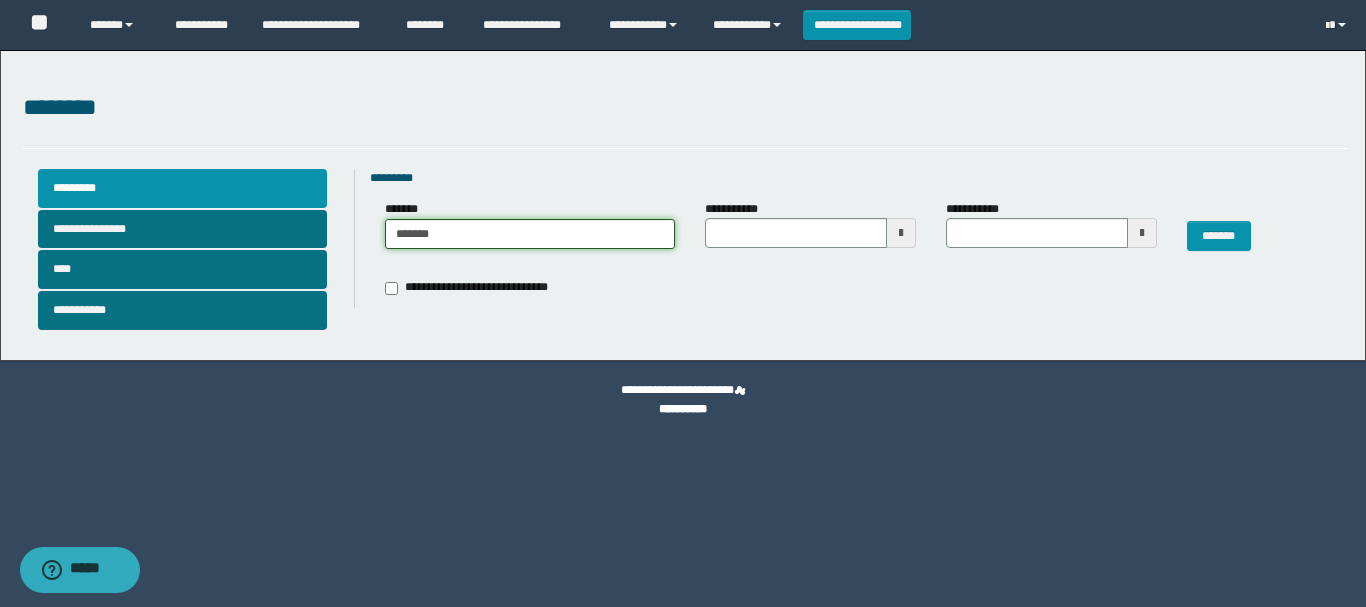 type on "********" 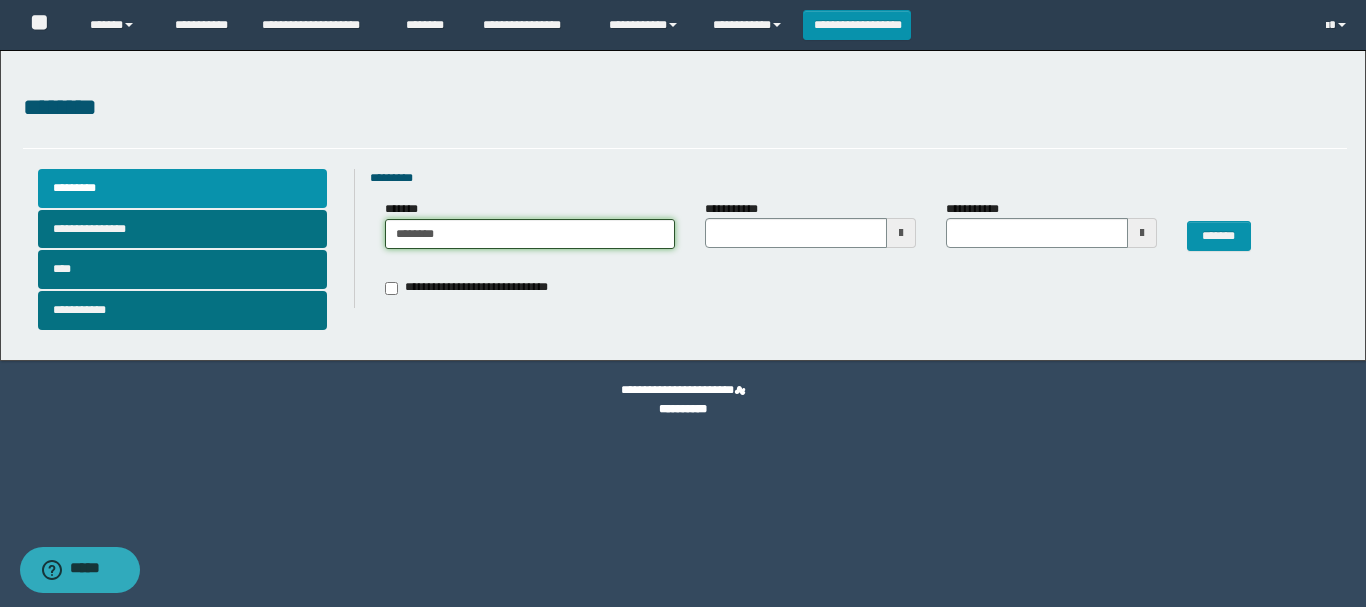 type on "********" 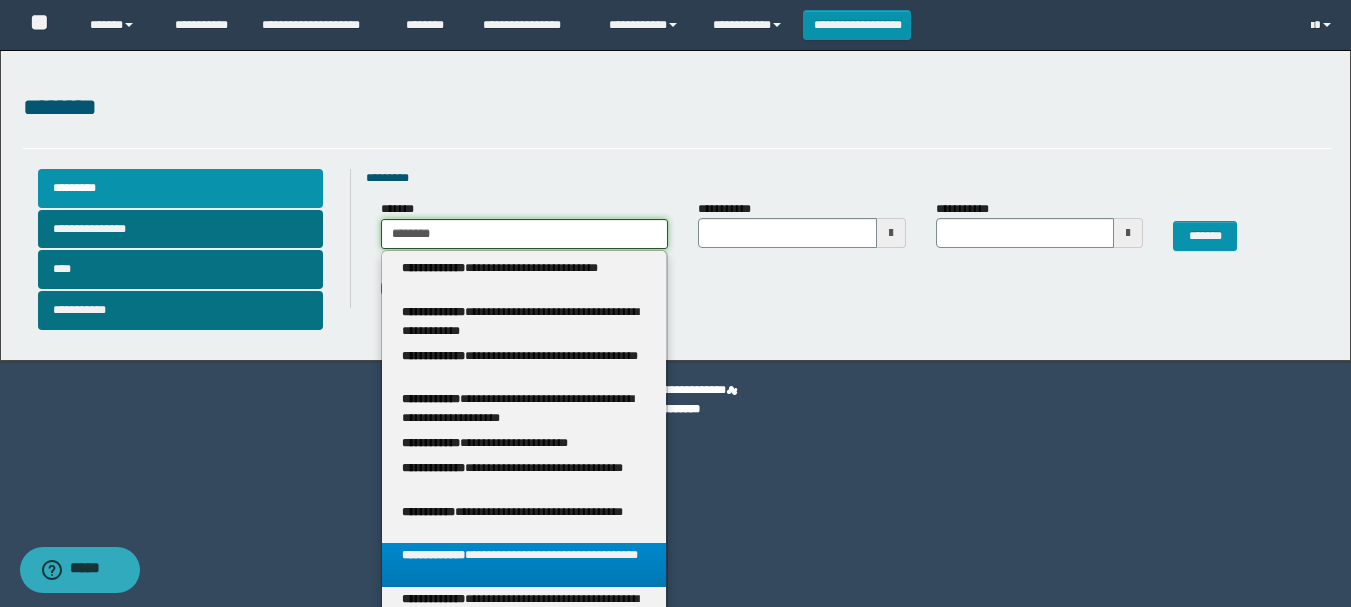 type on "********" 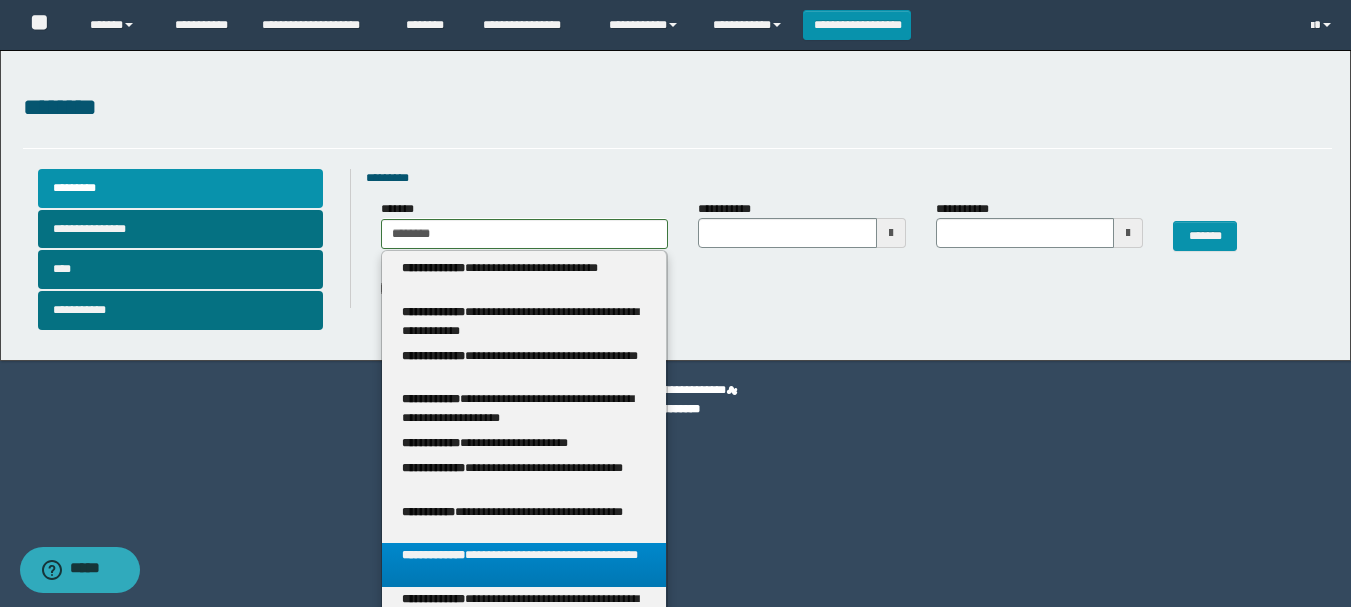 click on "**********" at bounding box center (524, 565) 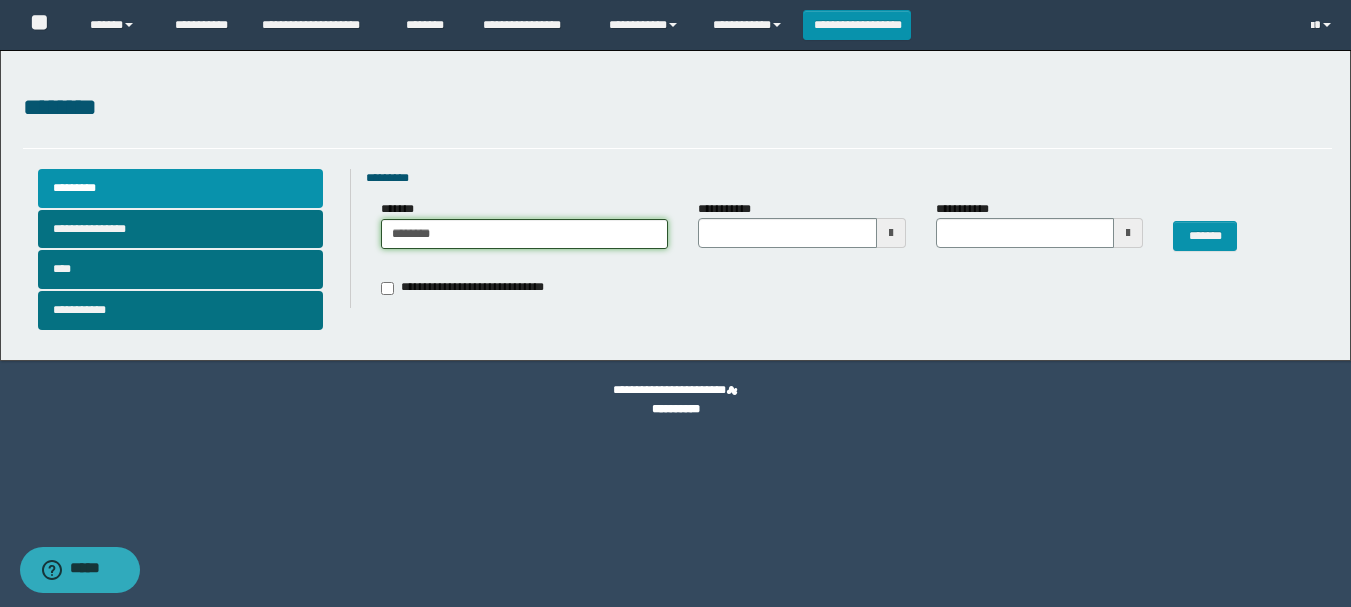 type 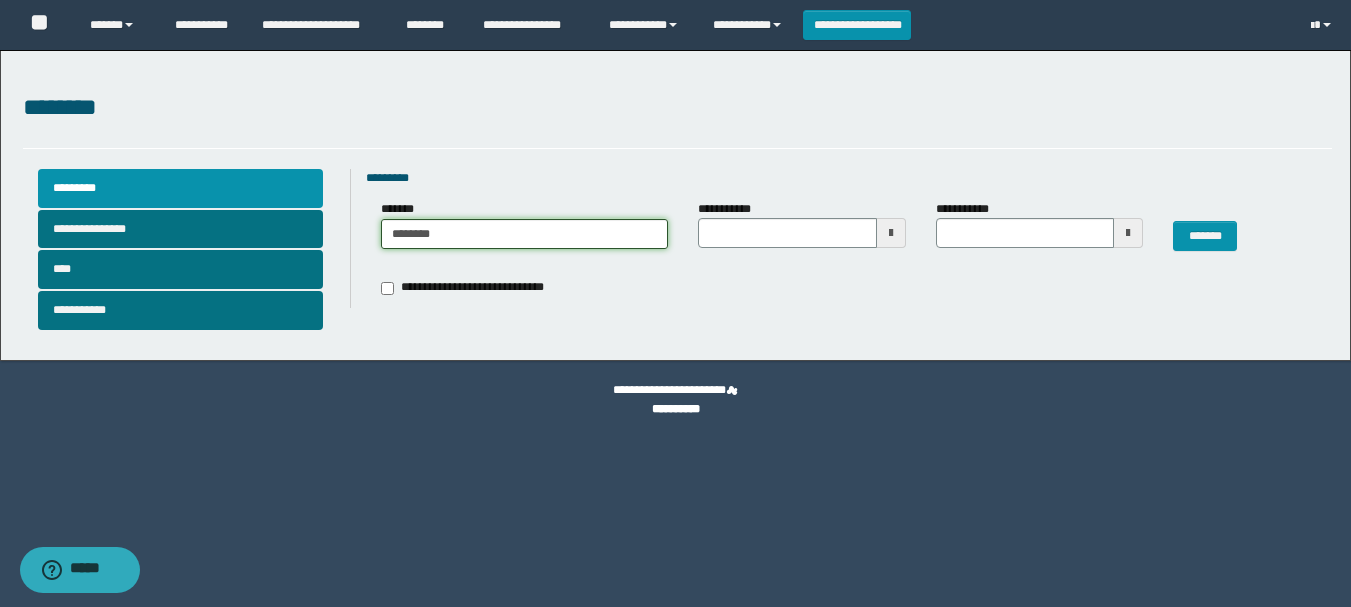 type on "**********" 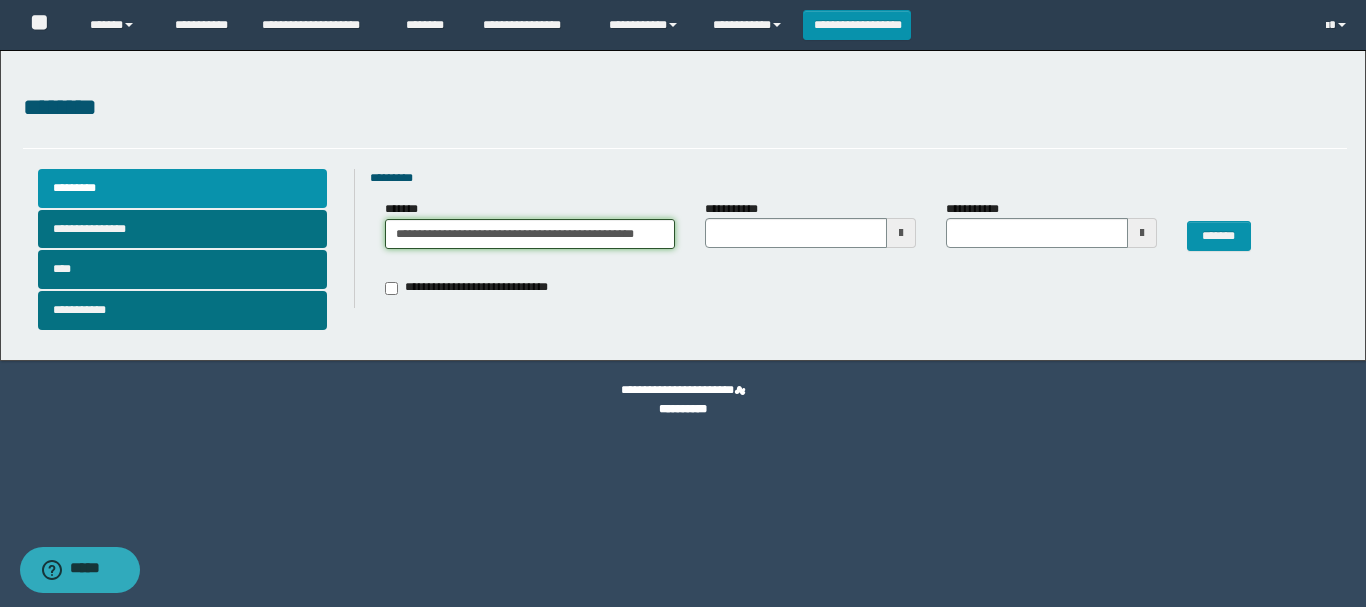 scroll, scrollTop: 0, scrollLeft: 29, axis: horizontal 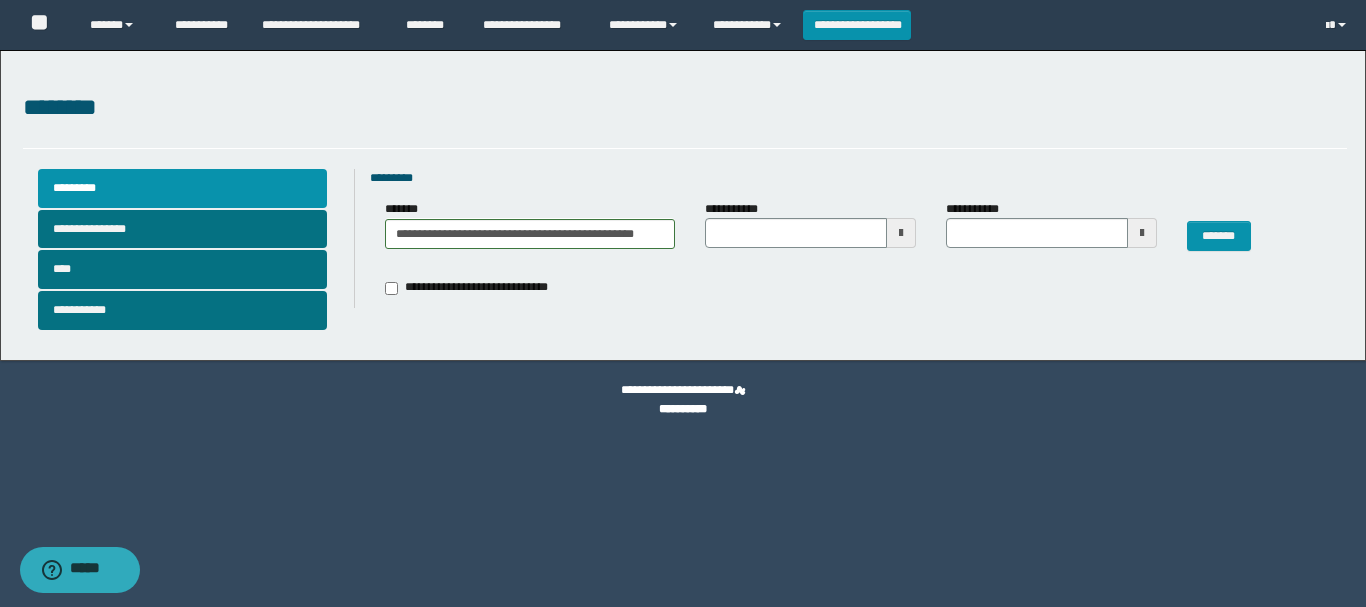 click at bounding box center [901, 233] 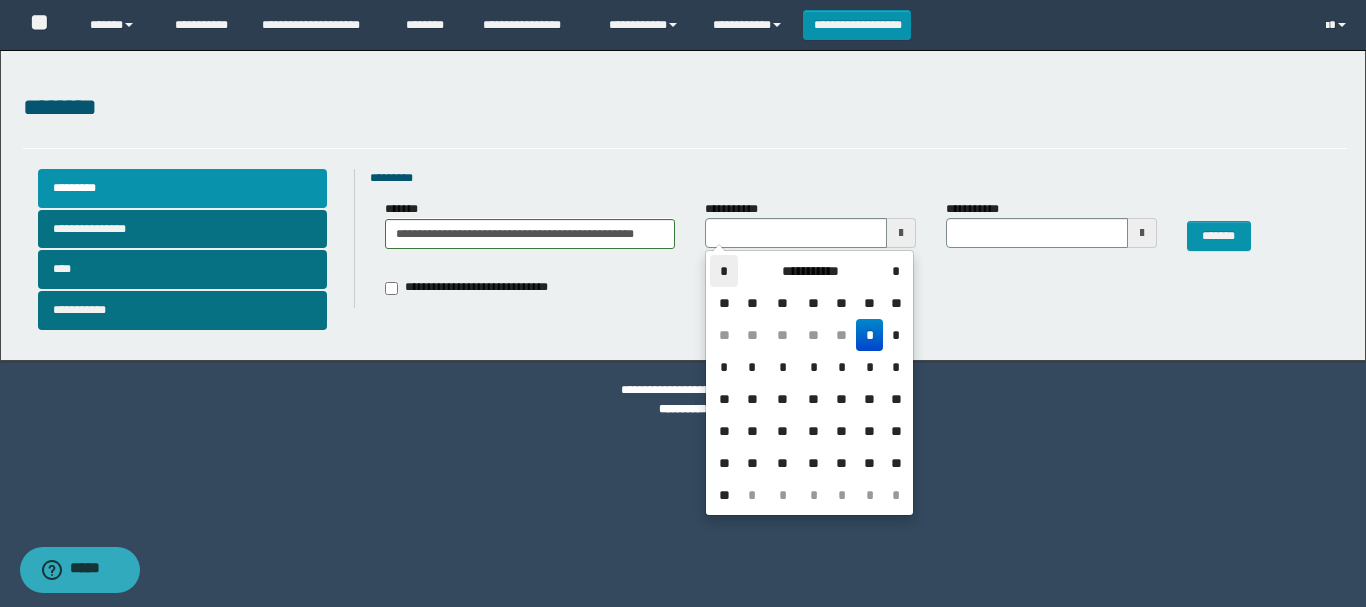click on "*" at bounding box center [724, 271] 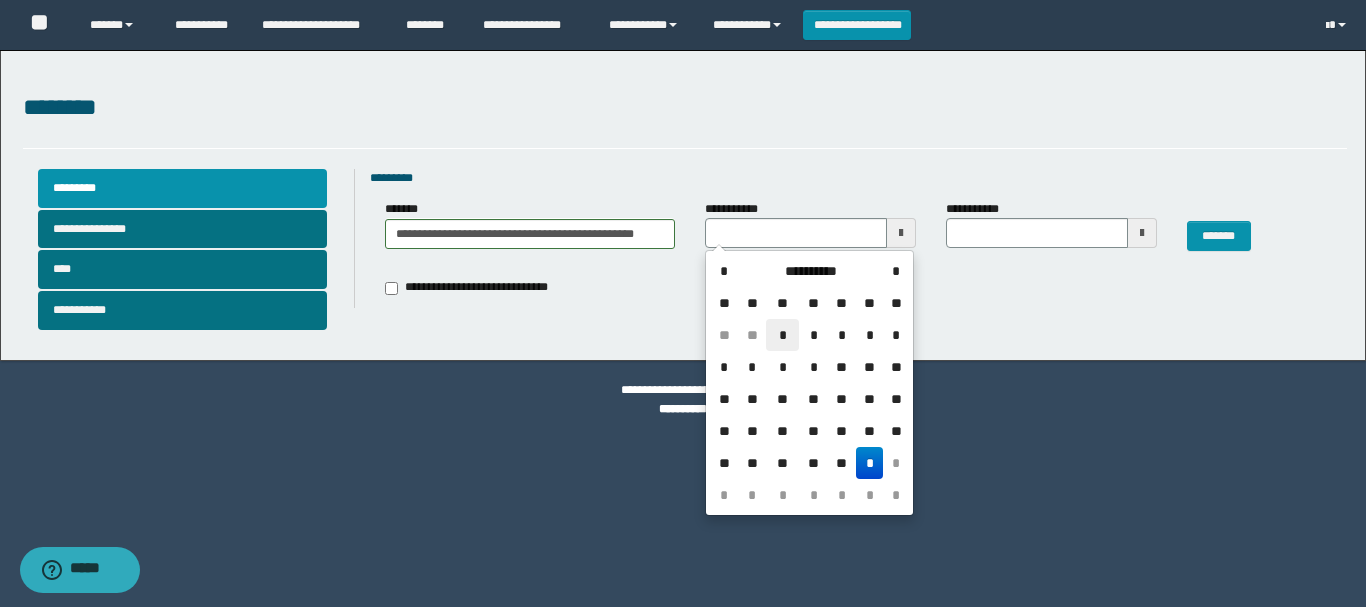 click on "*" at bounding box center (782, 335) 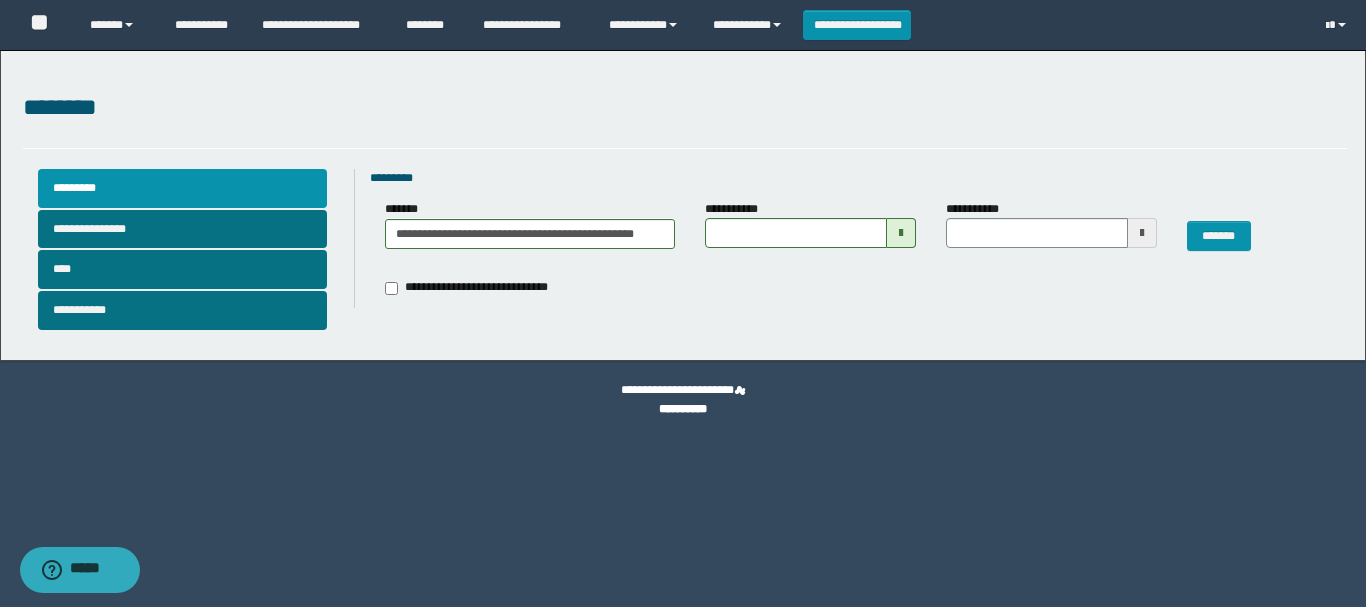 click at bounding box center [1142, 233] 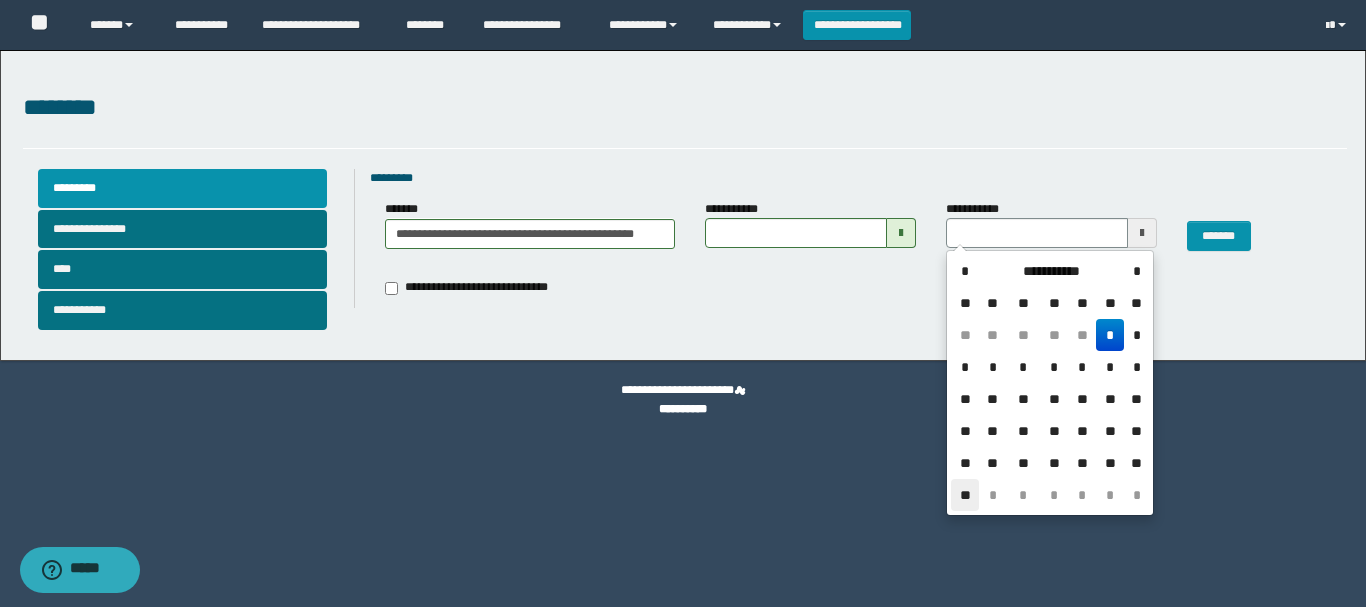click on "**" at bounding box center [965, 495] 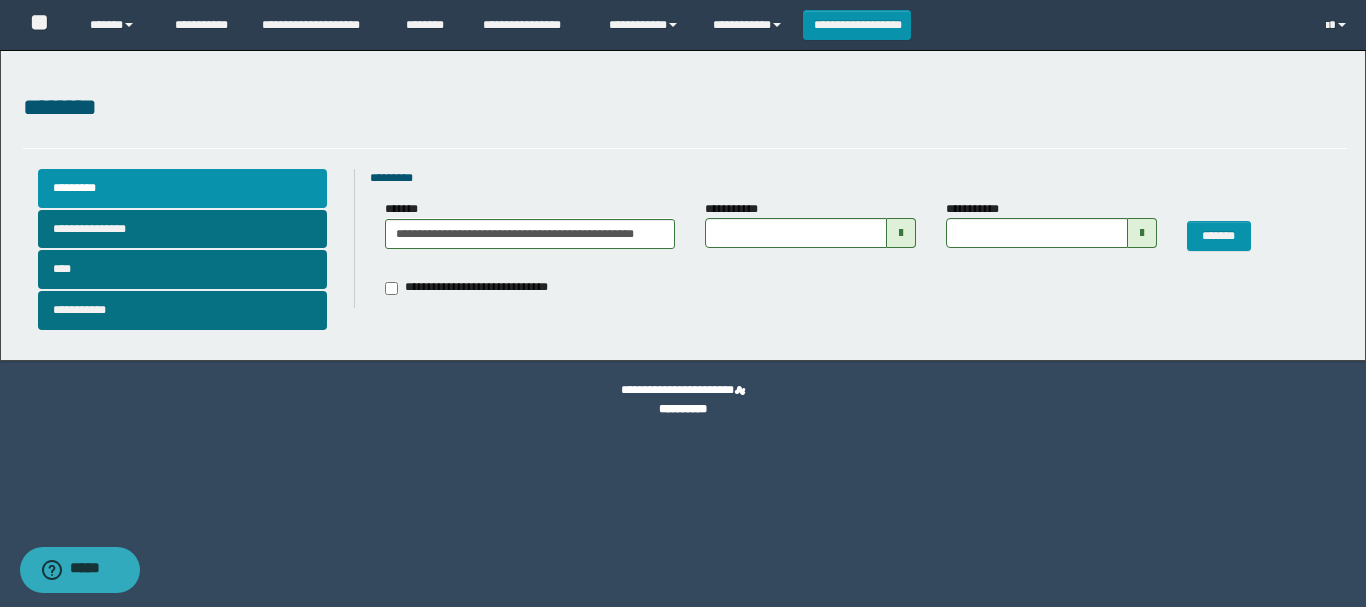 click at bounding box center [1142, 233] 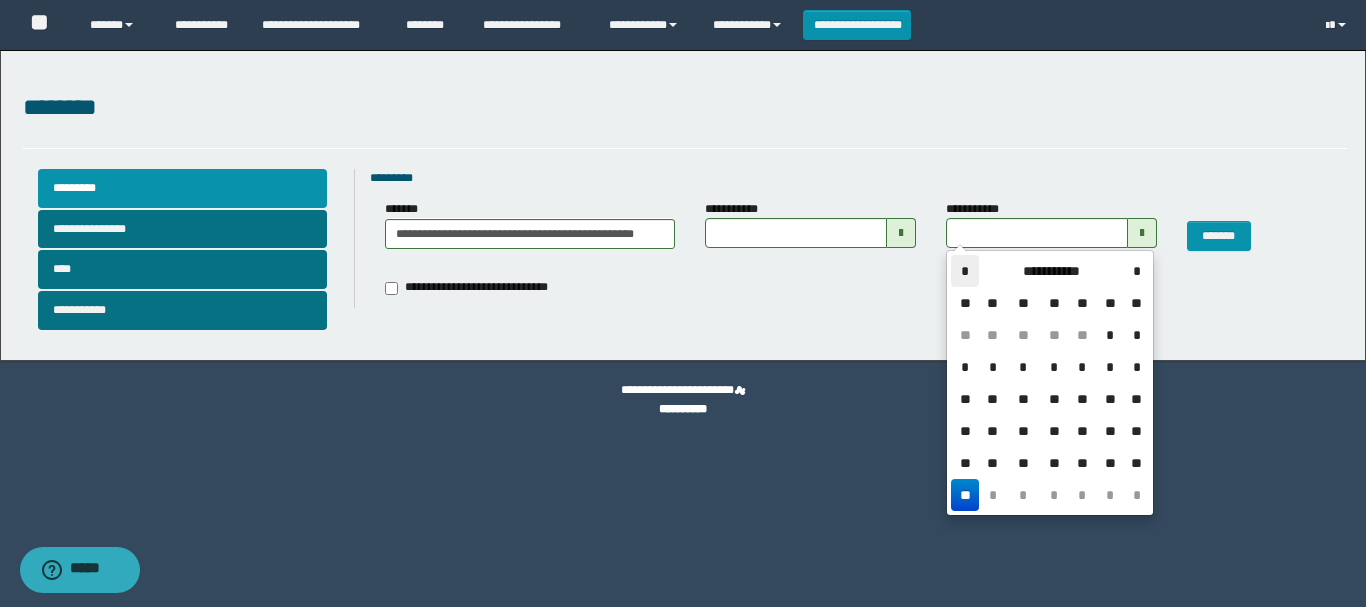 click on "*" at bounding box center (965, 271) 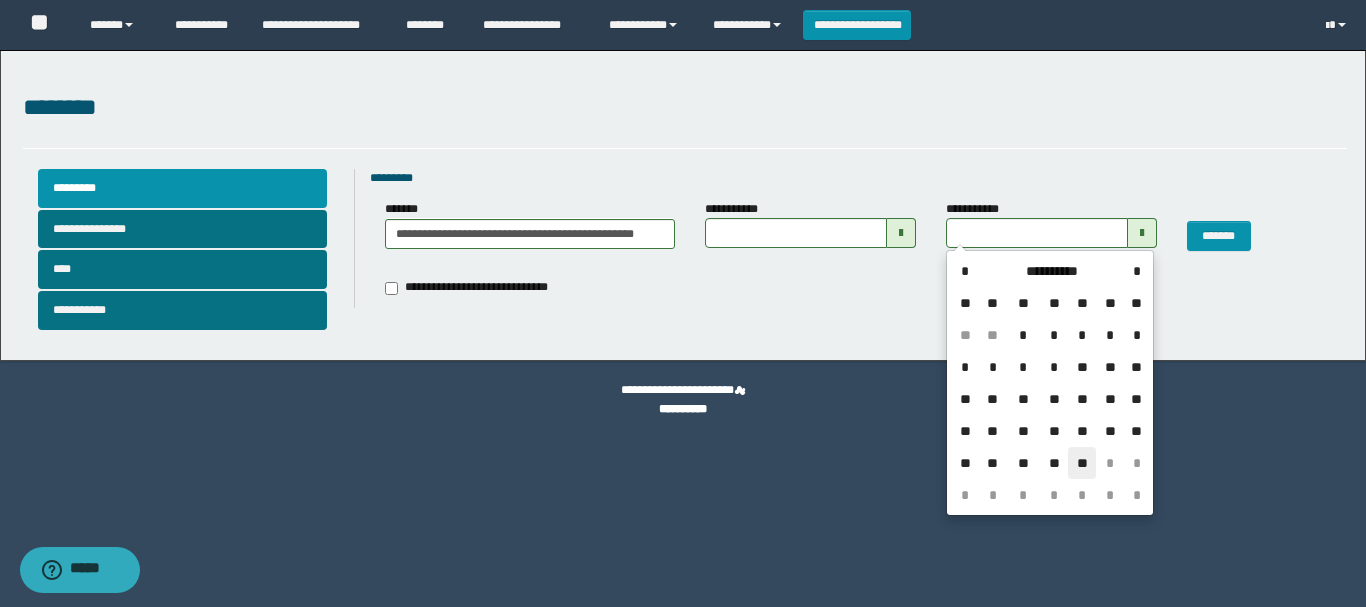 click on "**" at bounding box center (1082, 463) 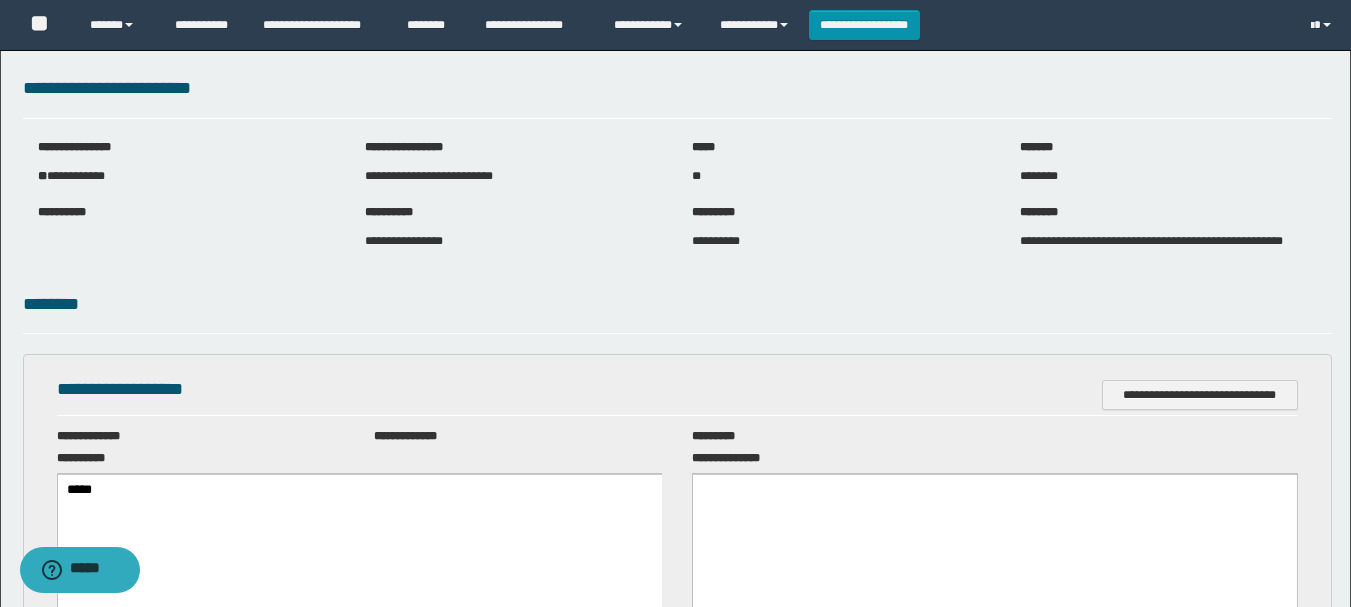 scroll, scrollTop: 0, scrollLeft: 0, axis: both 